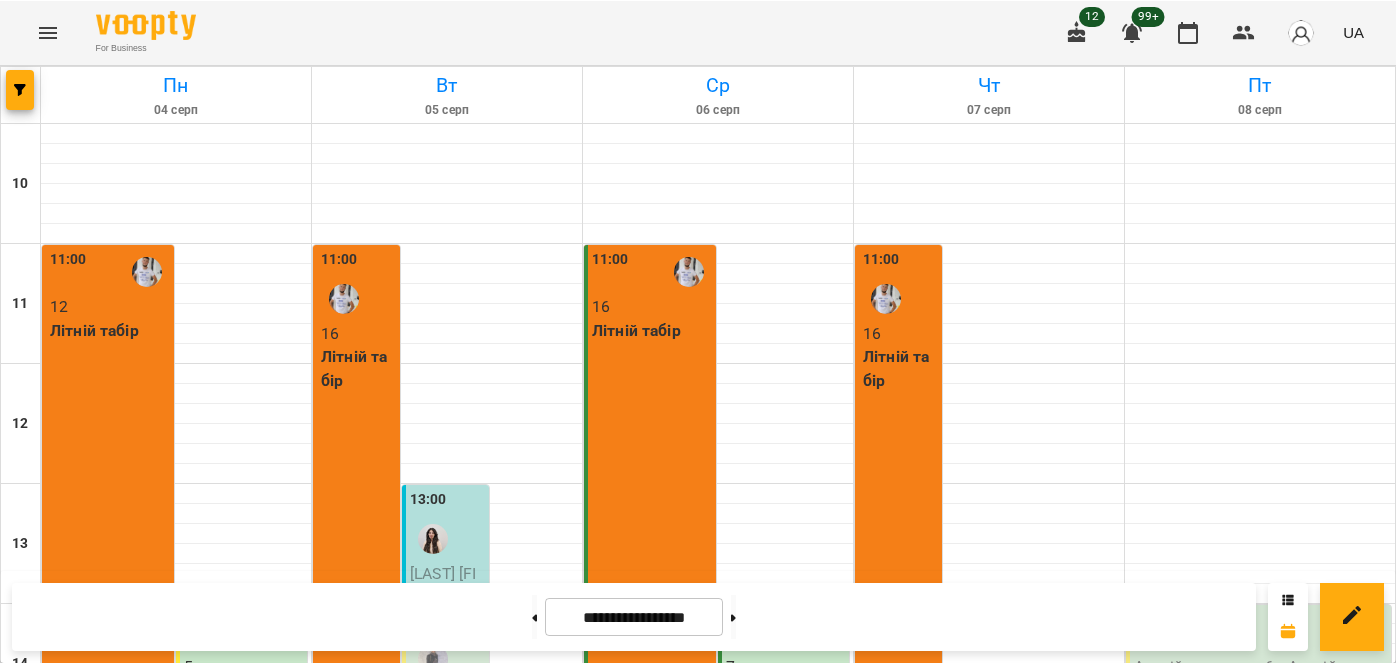scroll, scrollTop: 0, scrollLeft: 0, axis: both 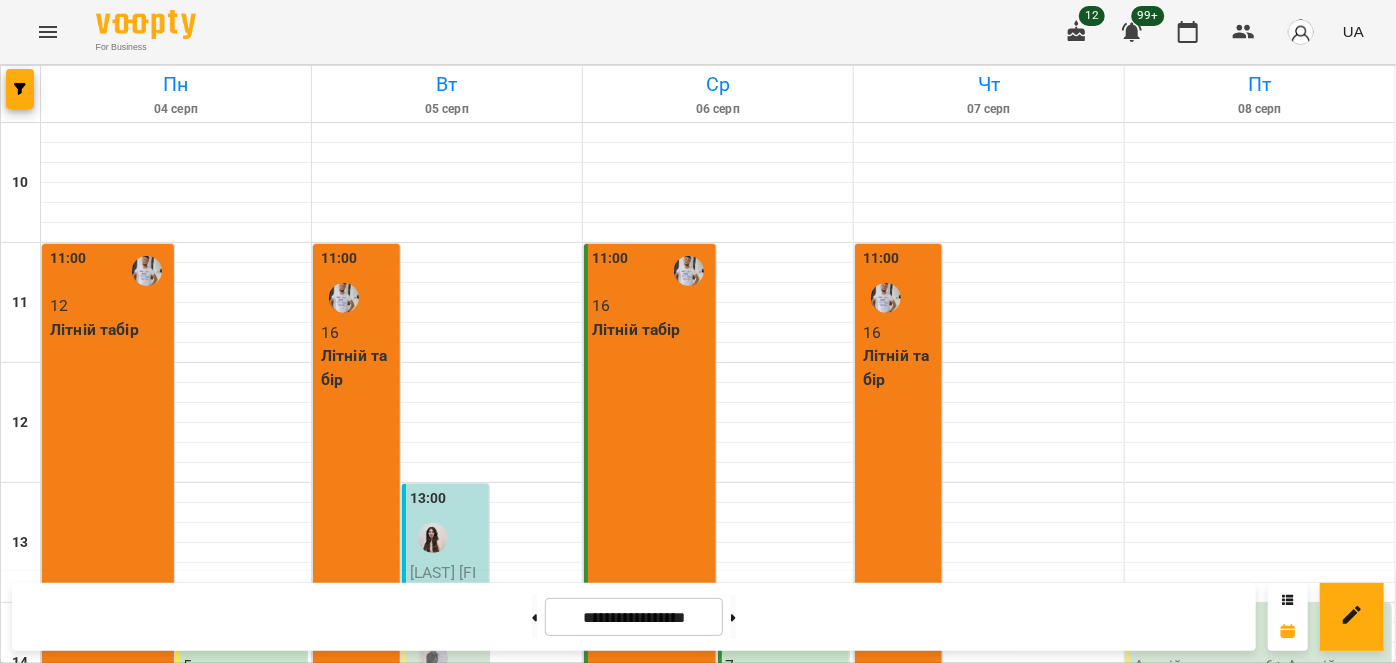 click on "Шахи" at bounding box center (629, 1076) 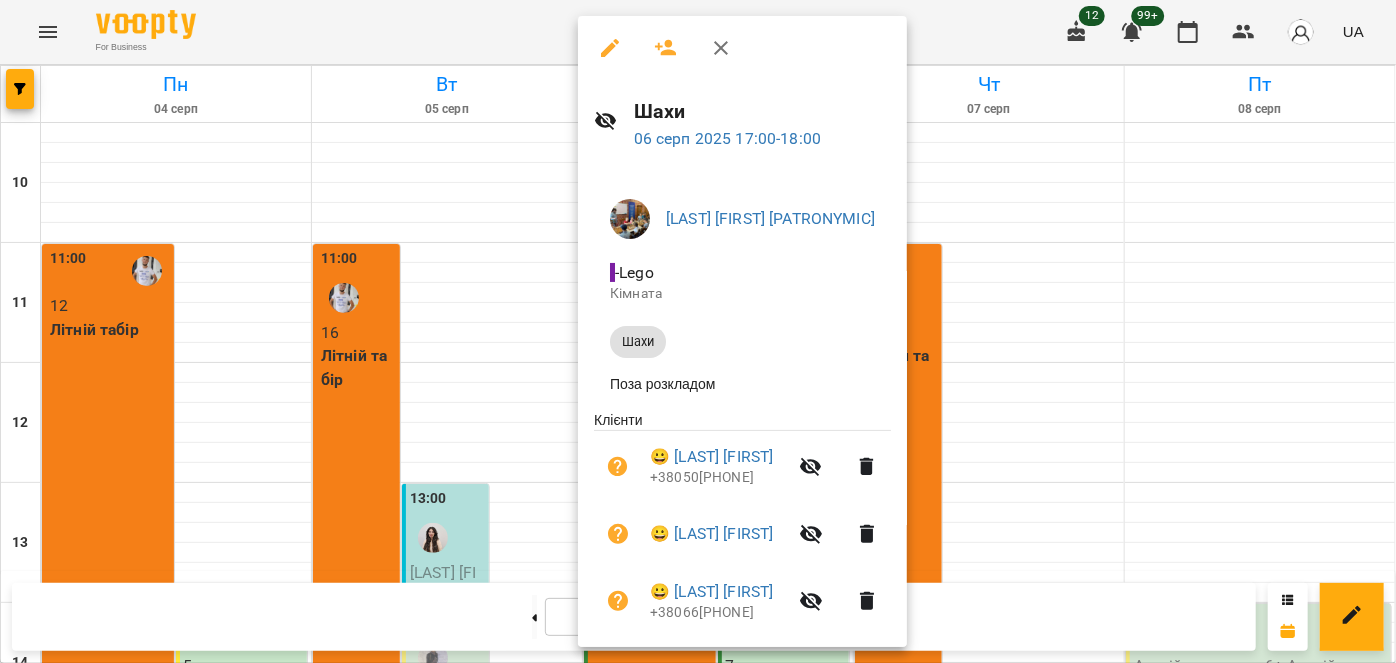 click 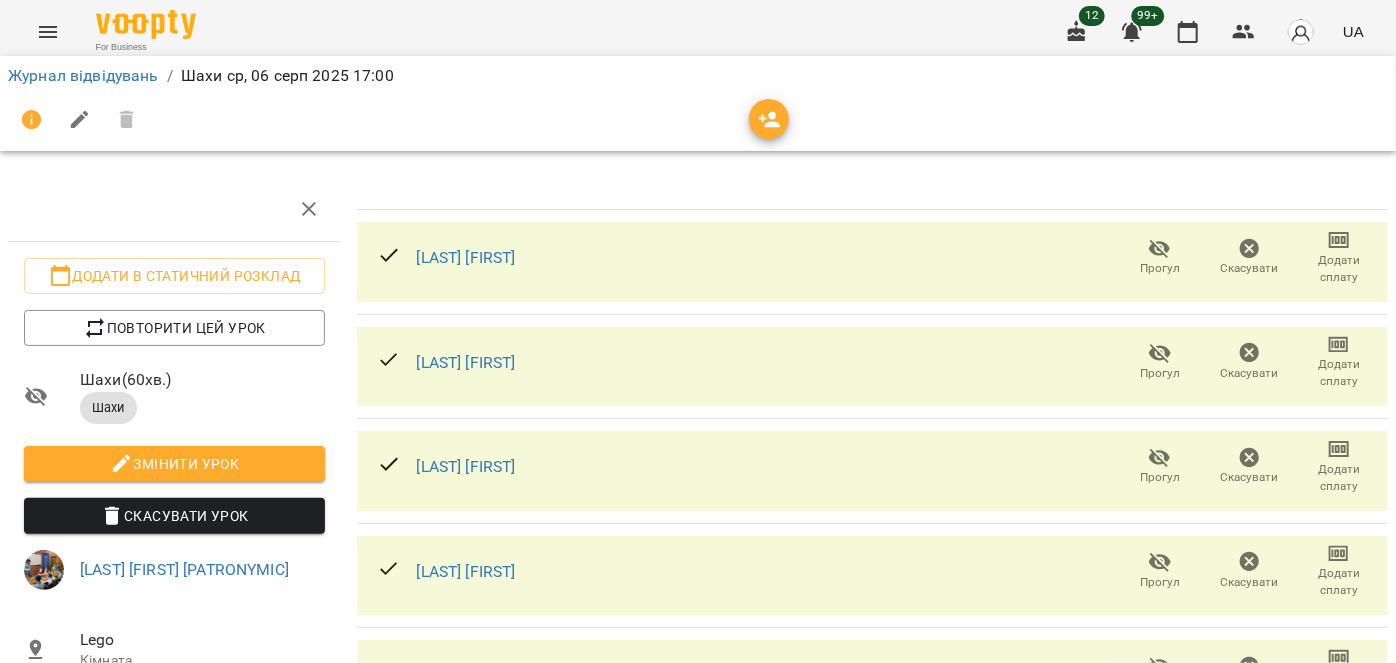 click at bounding box center (769, 120) 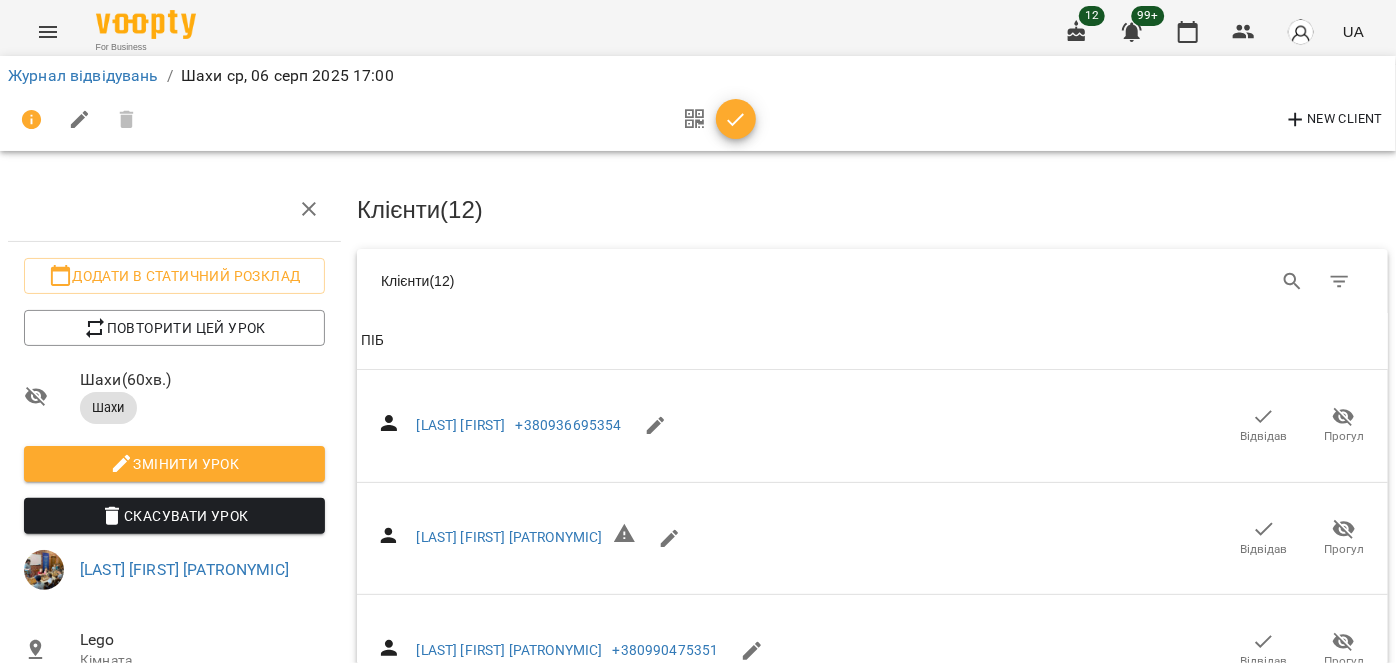 click on "New Client" at bounding box center (1333, 120) 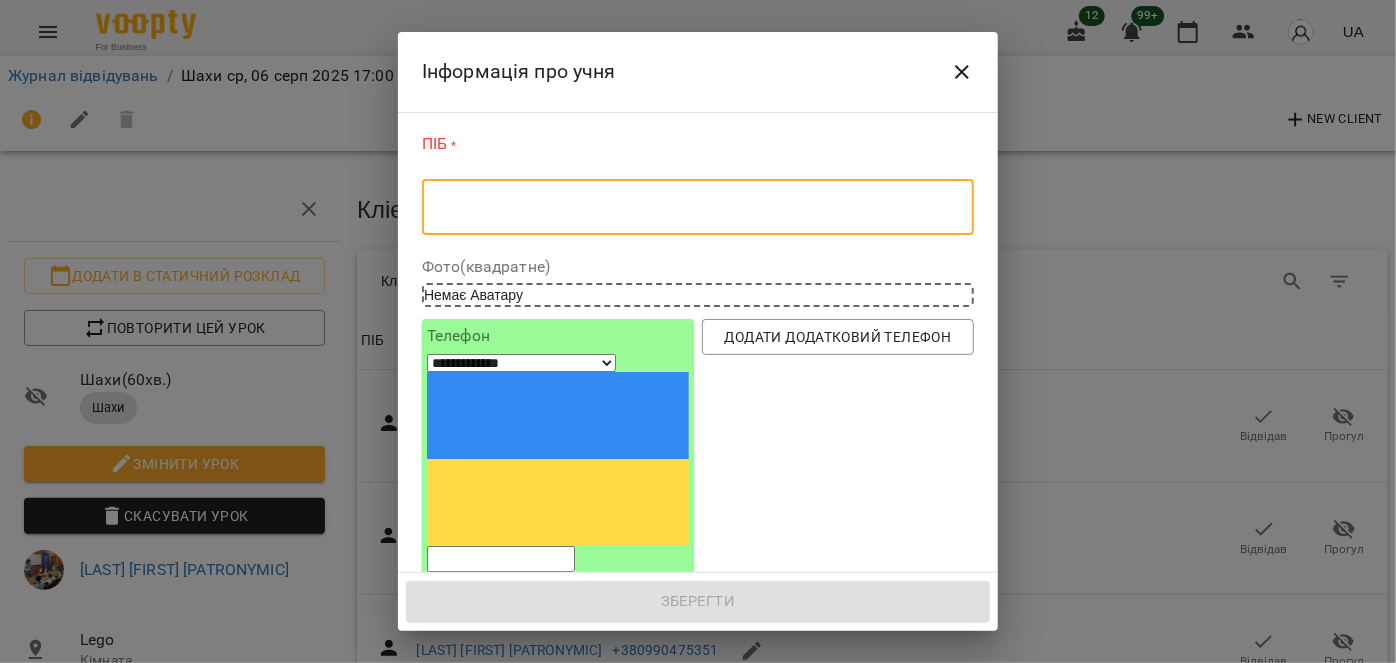 click at bounding box center (698, 207) 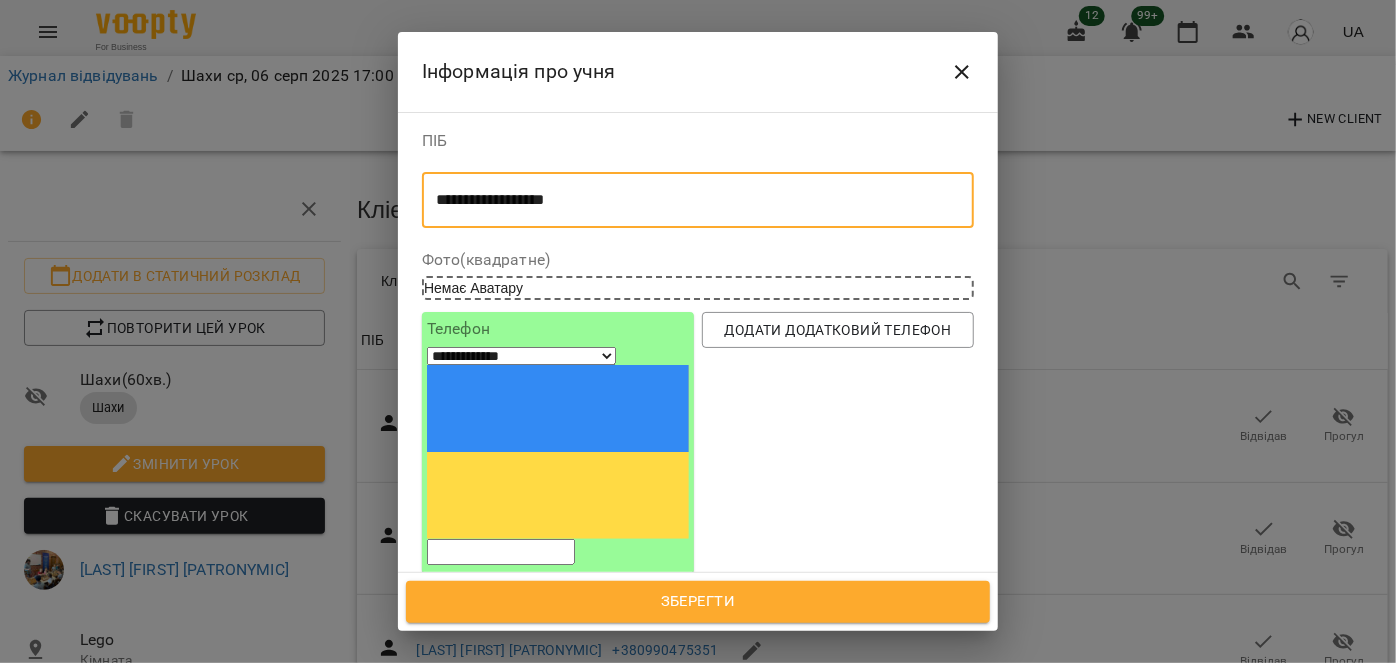 type on "**********" 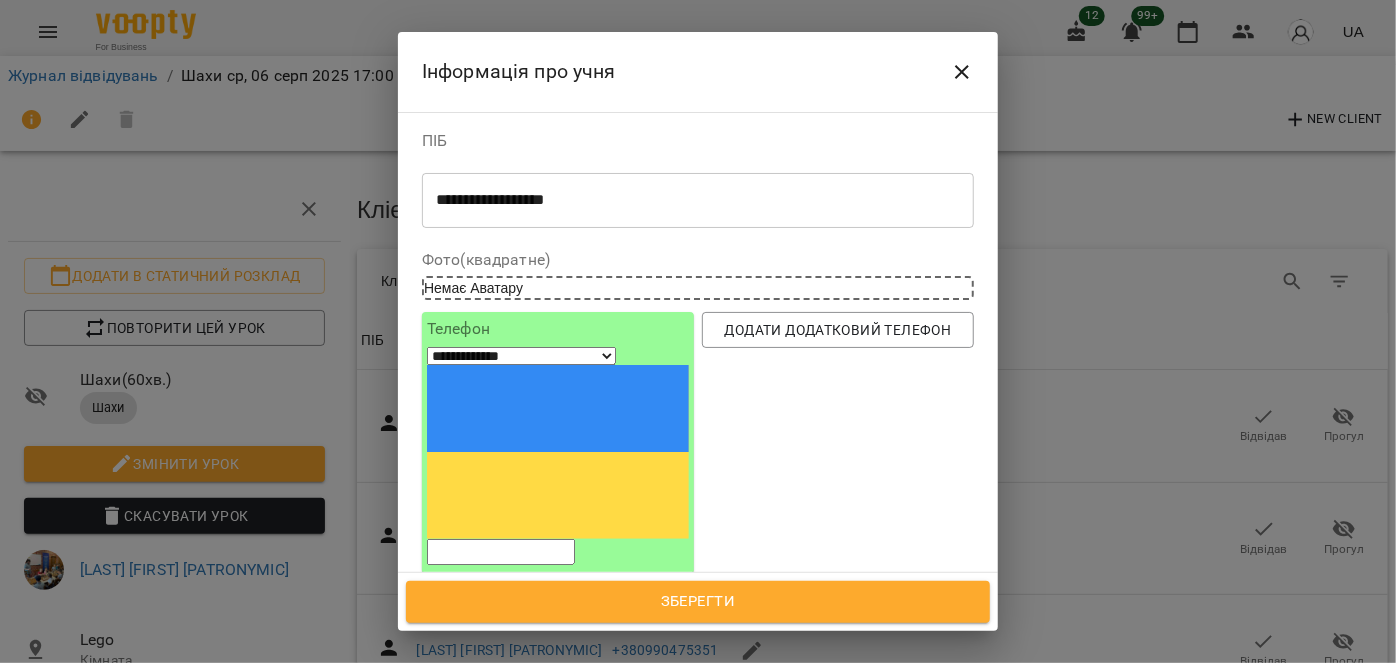 click at bounding box center [501, 552] 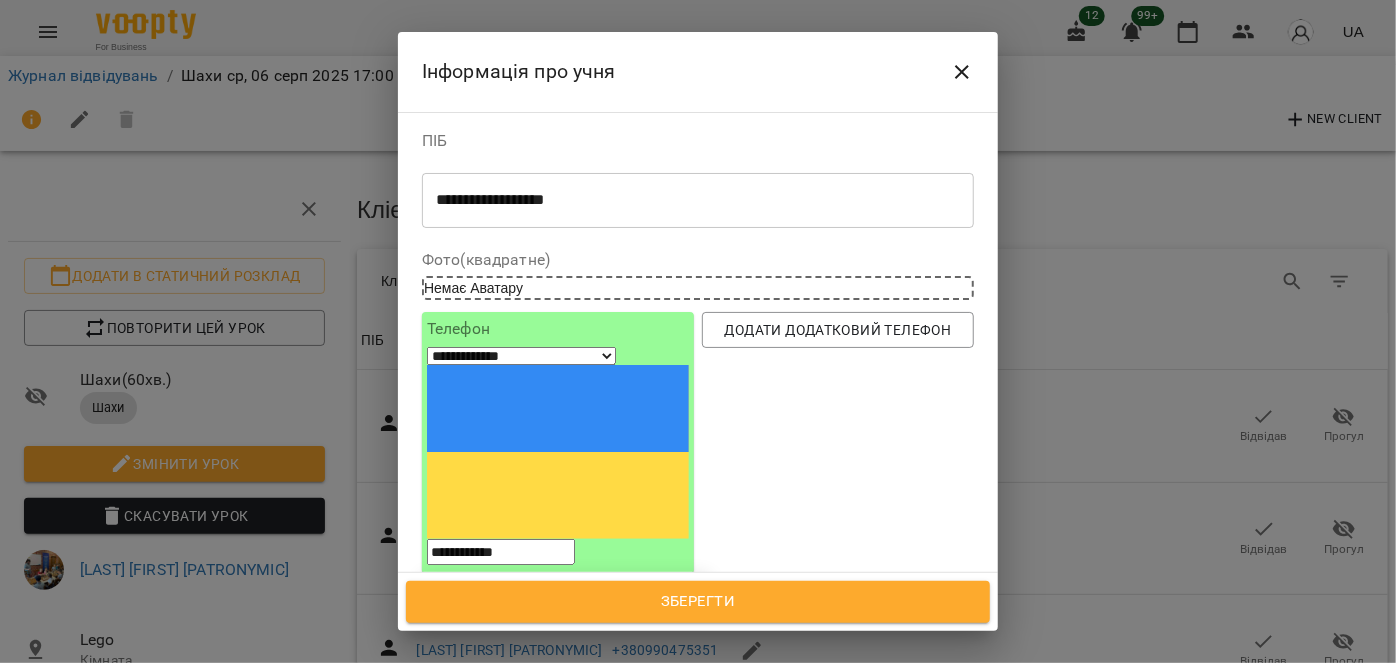 type on "**********" 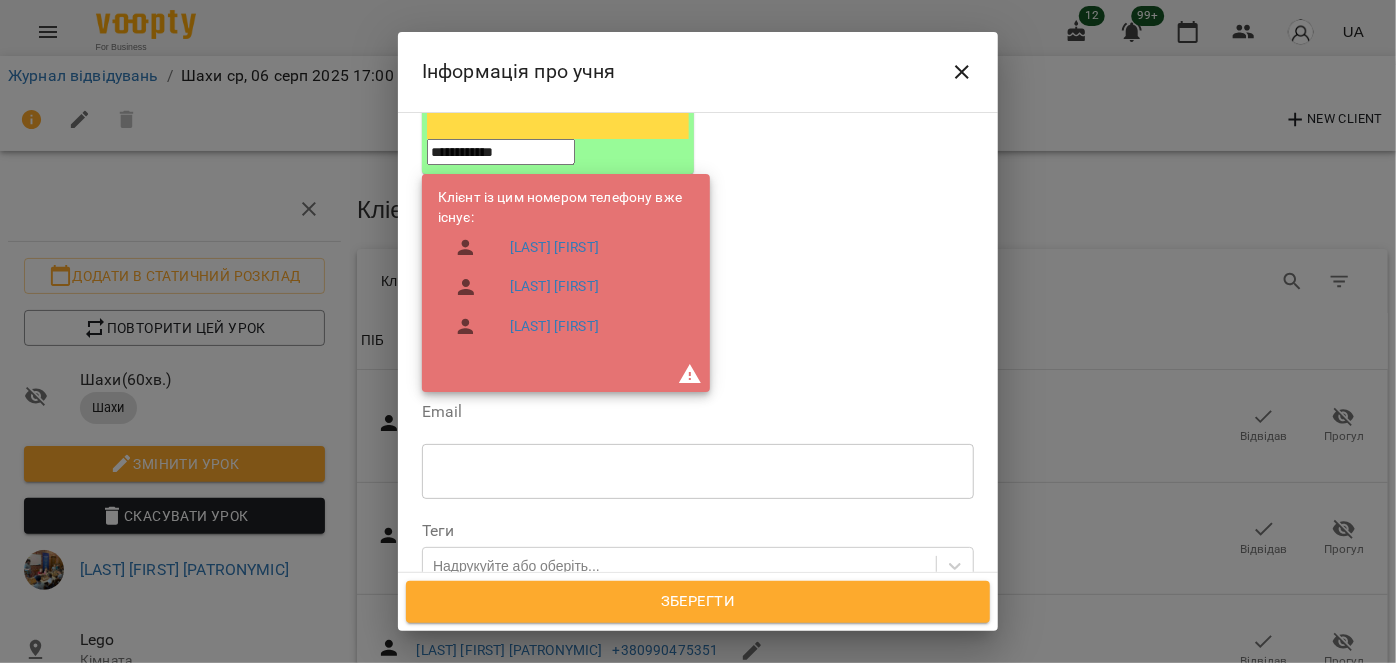 scroll, scrollTop: 545, scrollLeft: 0, axis: vertical 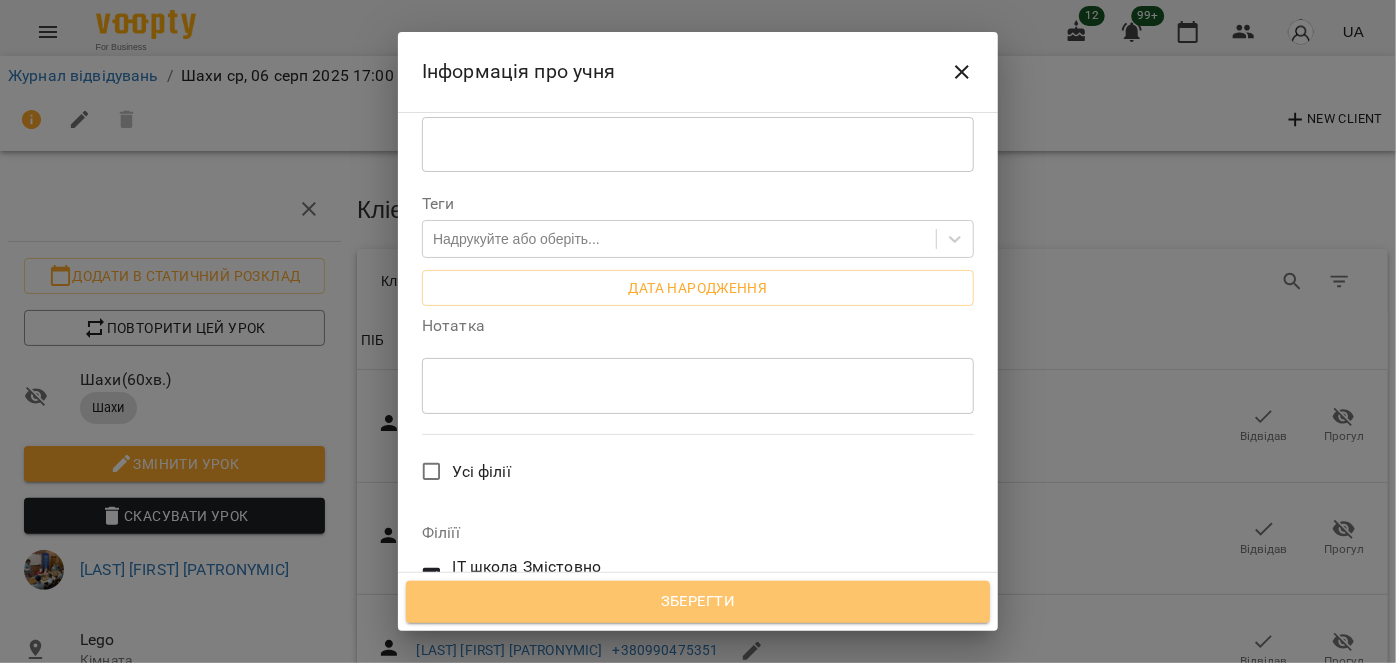 click on "Зберегти" at bounding box center (698, 602) 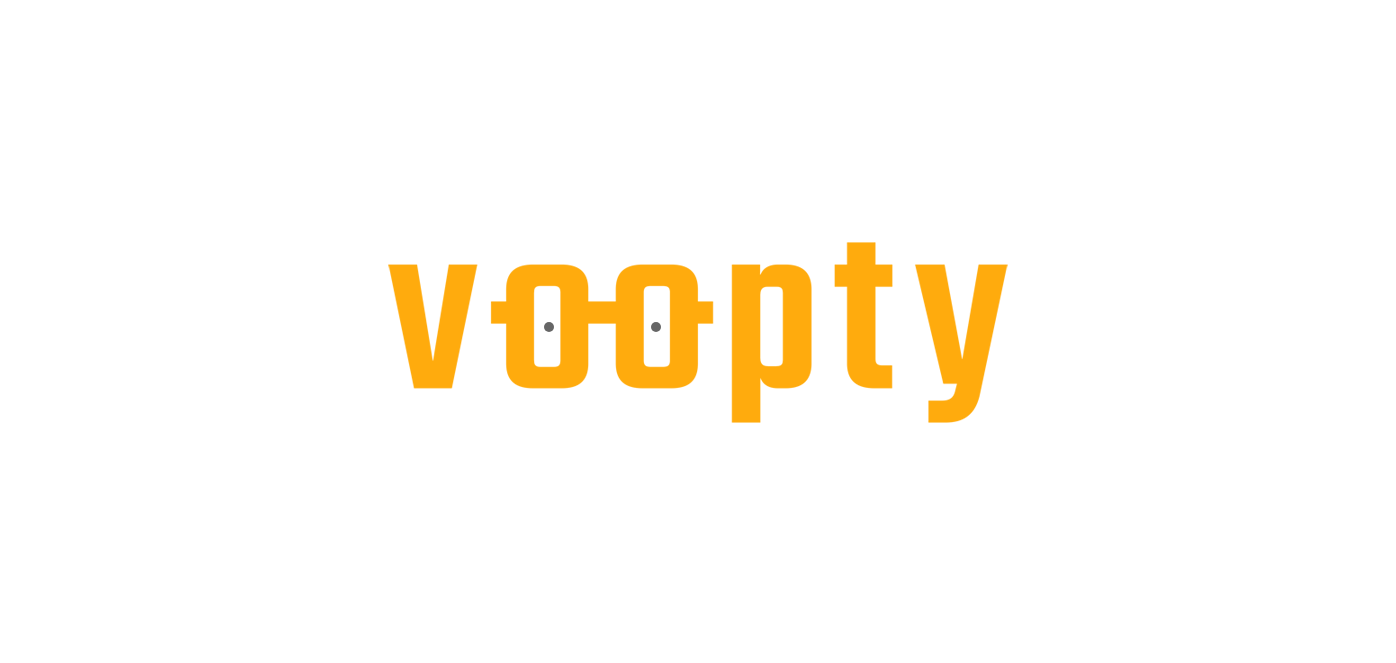 scroll, scrollTop: 0, scrollLeft: 0, axis: both 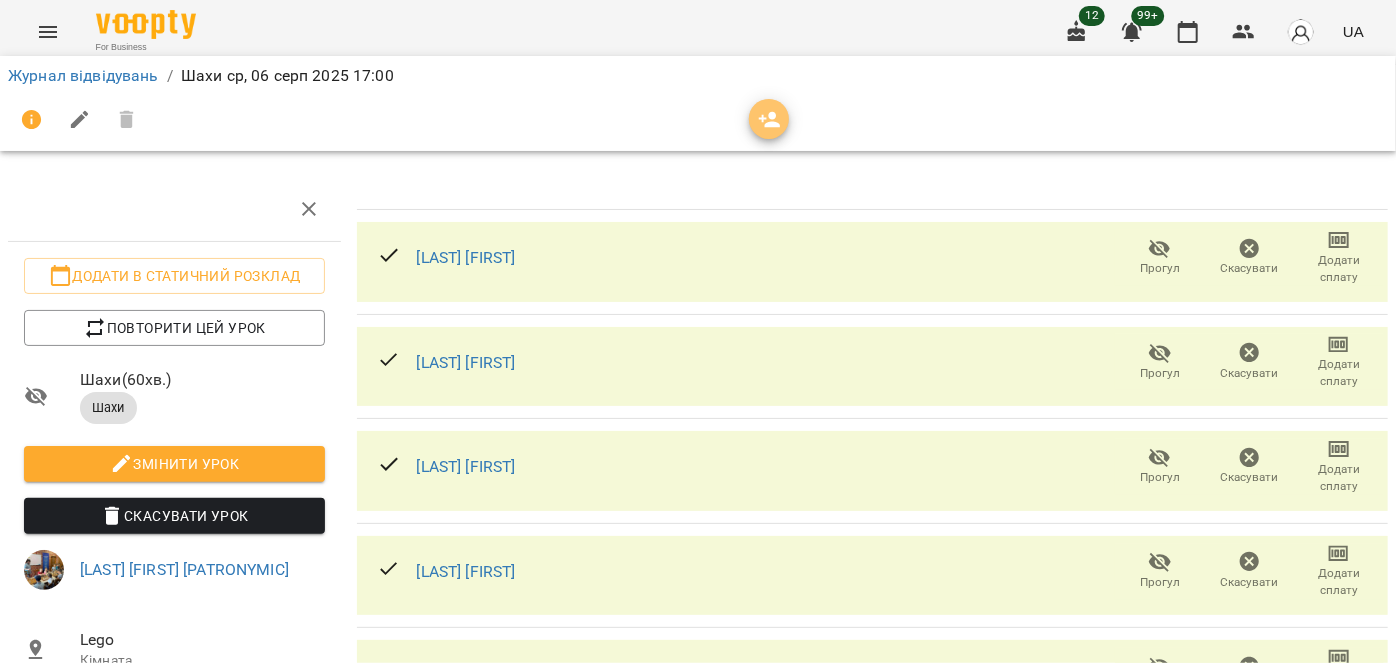 click 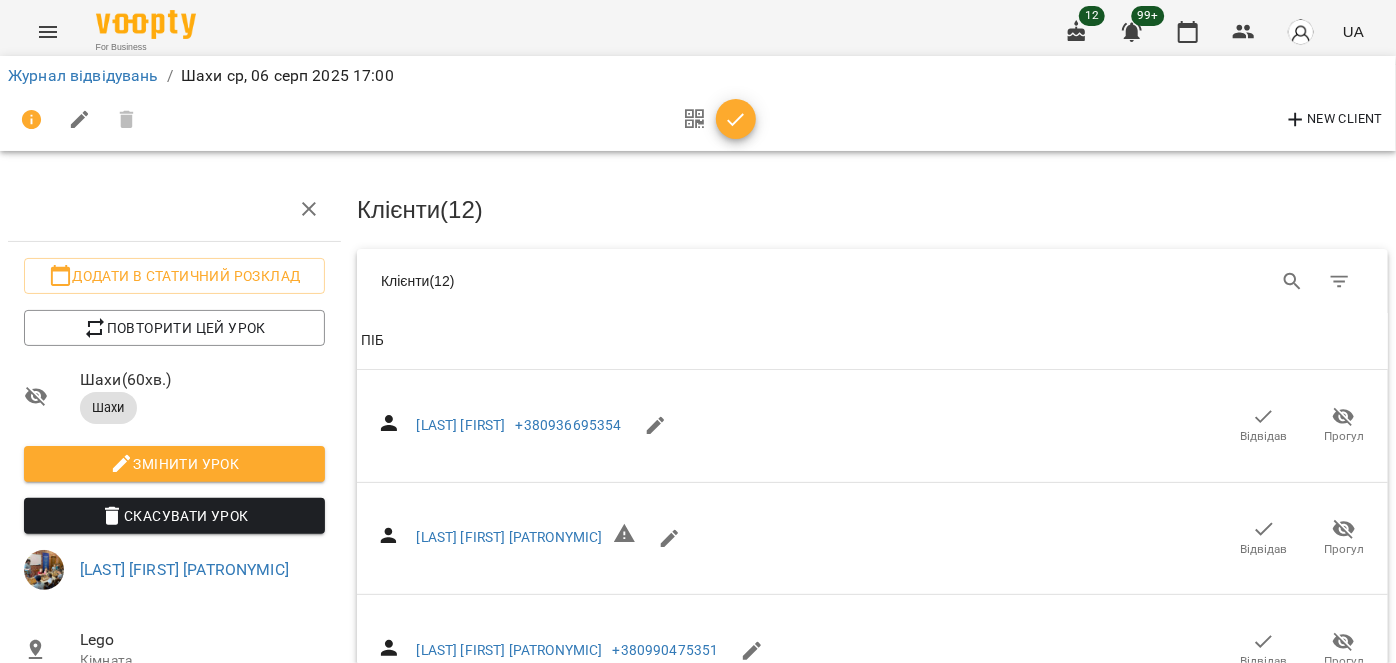 click 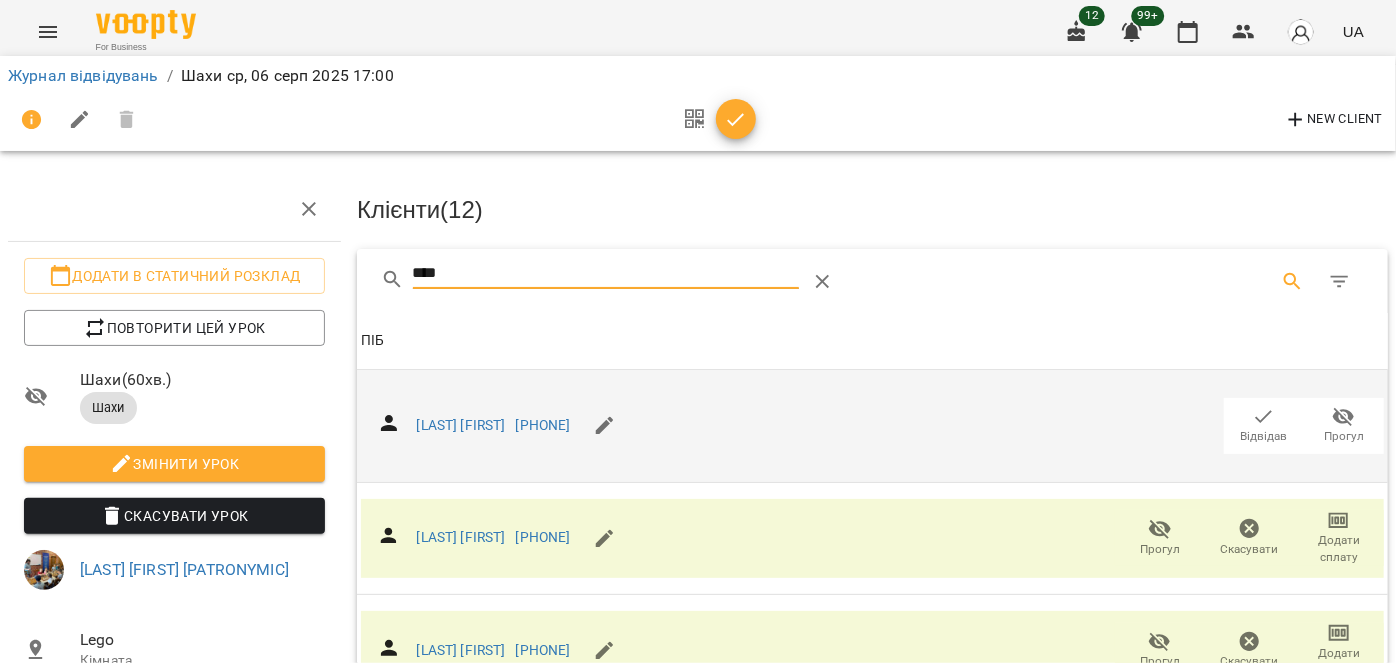 type on "****" 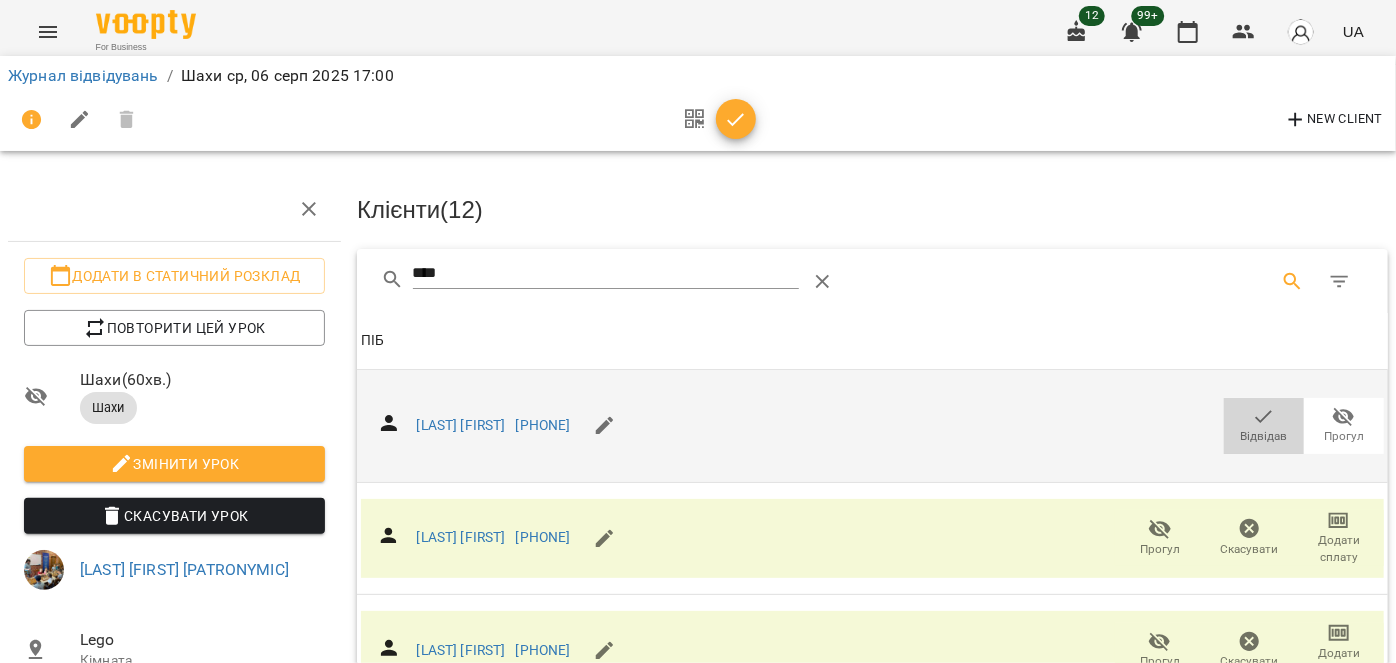 click on "Відвідав" at bounding box center [1264, 436] 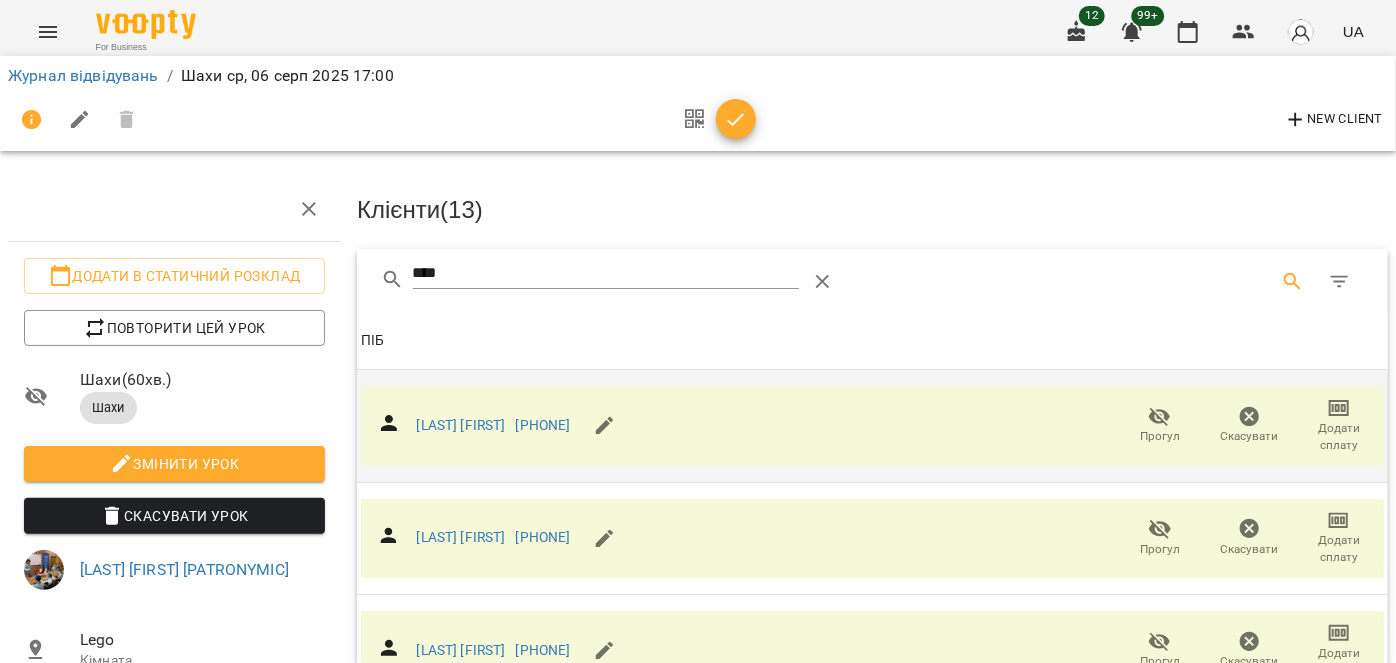click 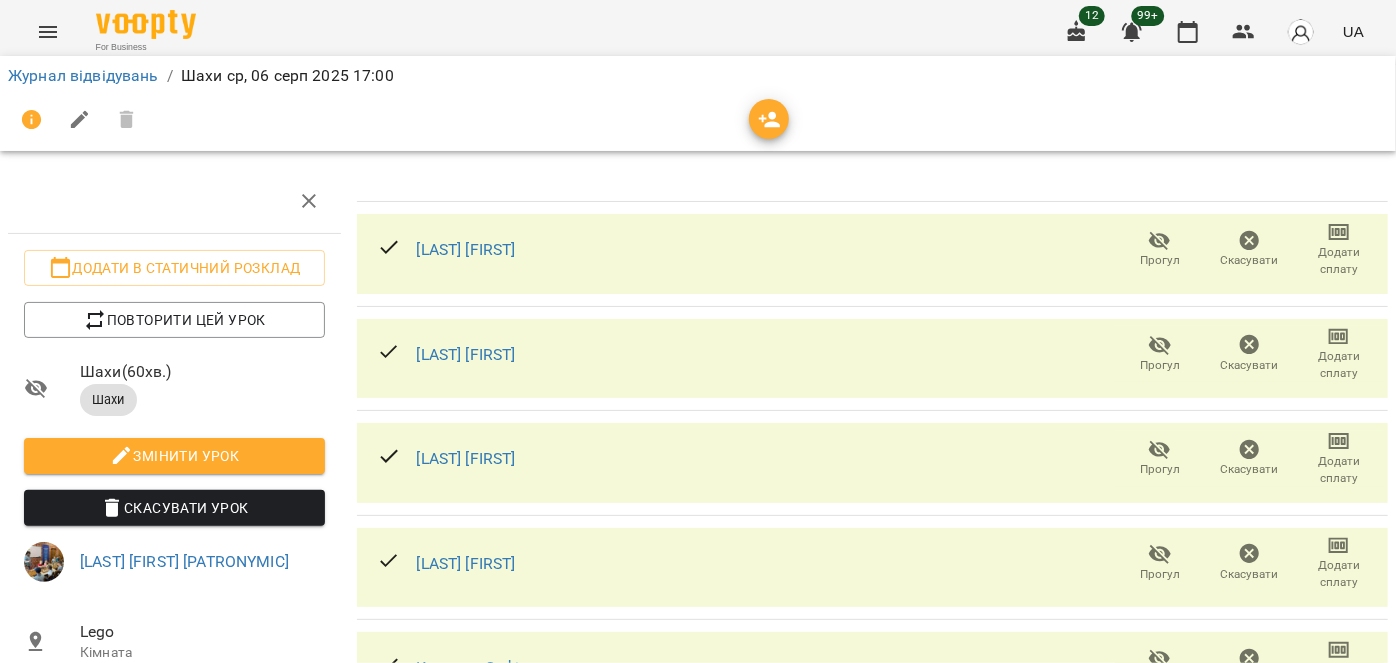 scroll, scrollTop: 0, scrollLeft: 0, axis: both 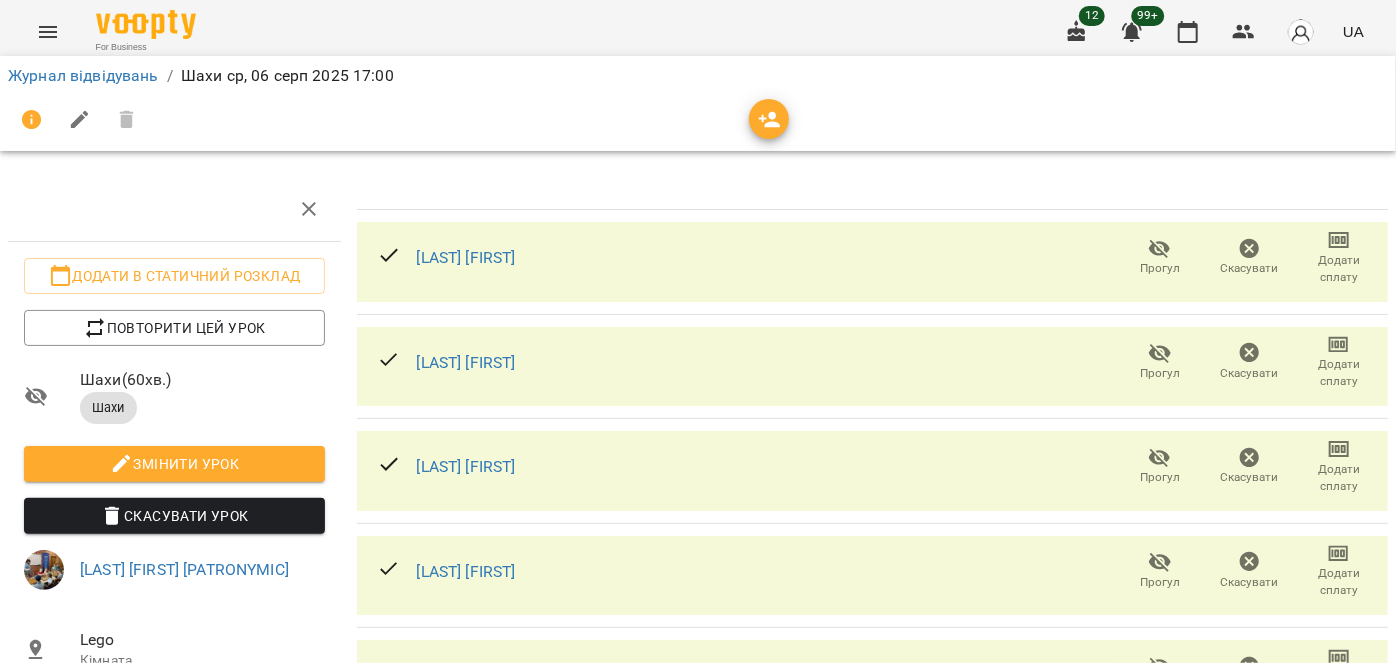 drag, startPoint x: 760, startPoint y: 110, endPoint x: 1268, endPoint y: 151, distance: 509.65186 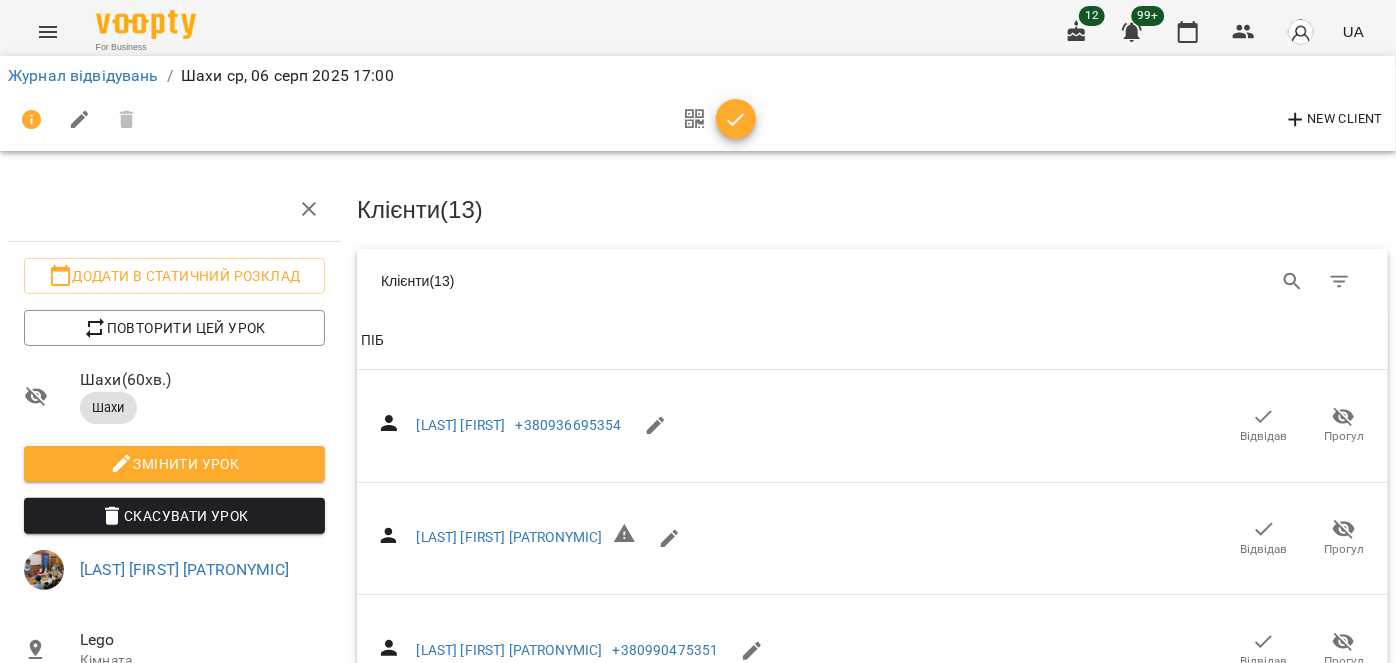click on "New Client" at bounding box center (1333, 120) 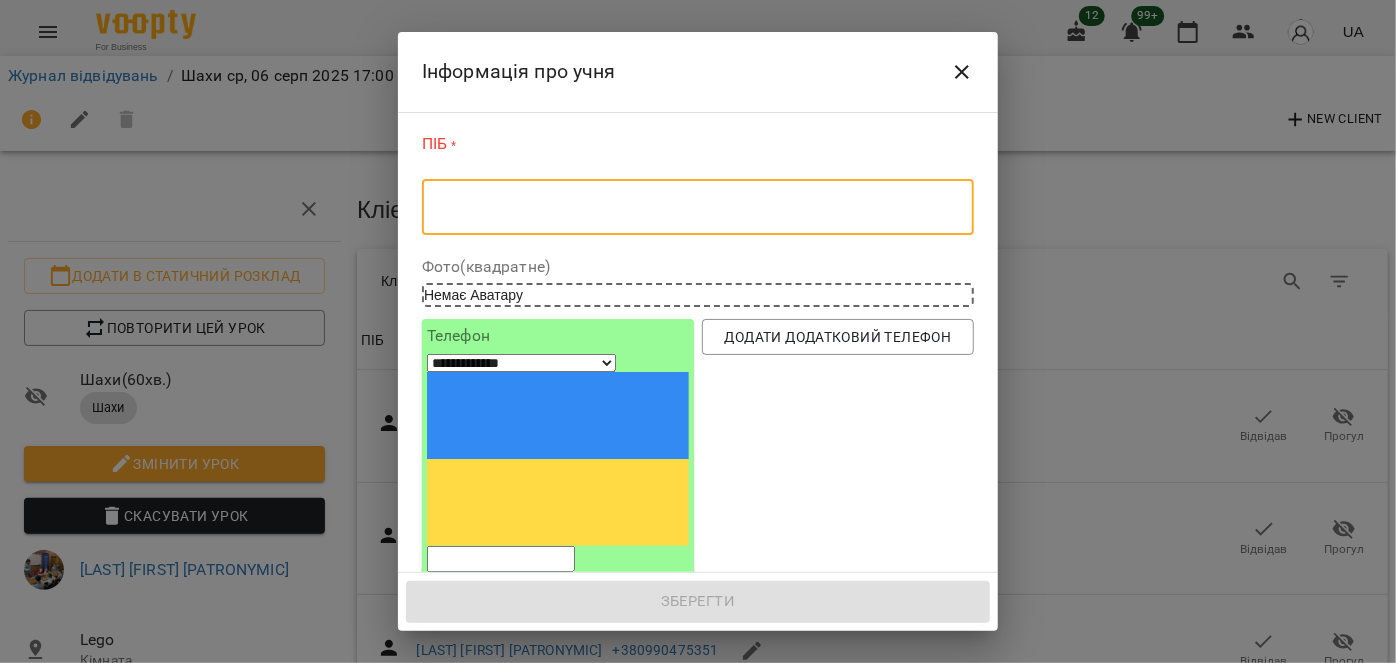 click at bounding box center (698, 207) 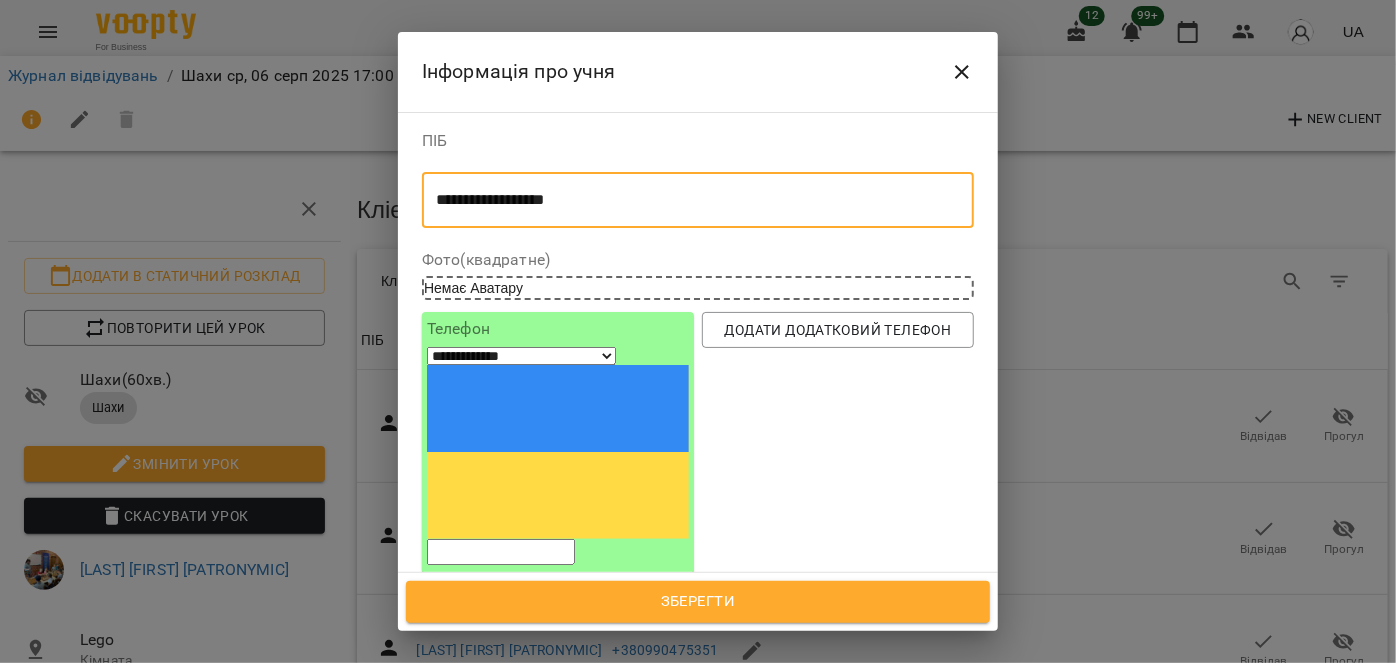 type on "**********" 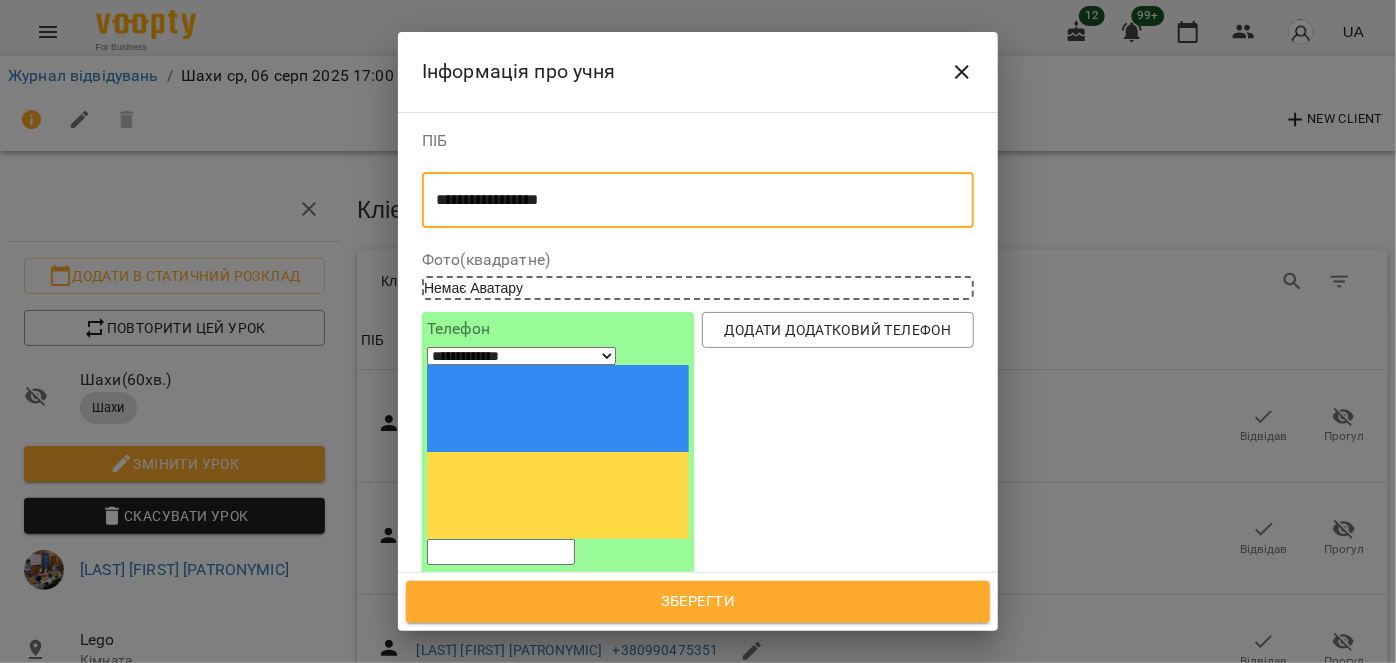 click at bounding box center [501, 552] 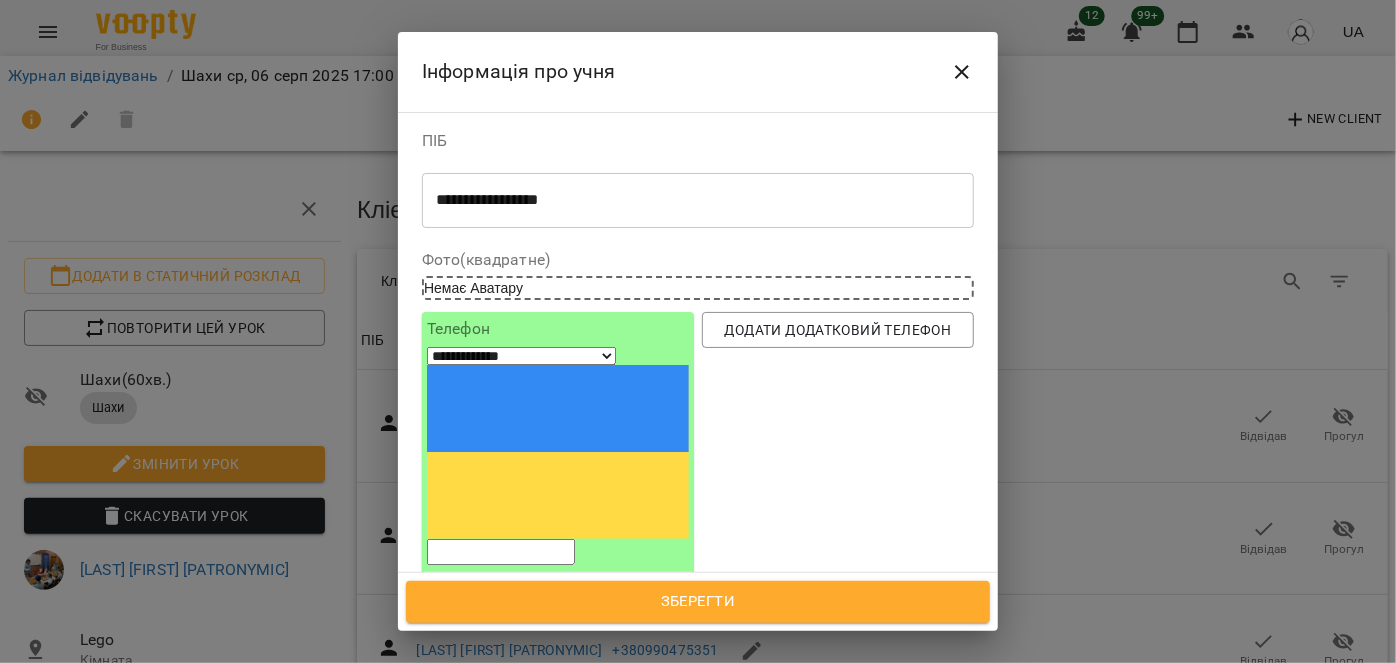 click at bounding box center (501, 552) 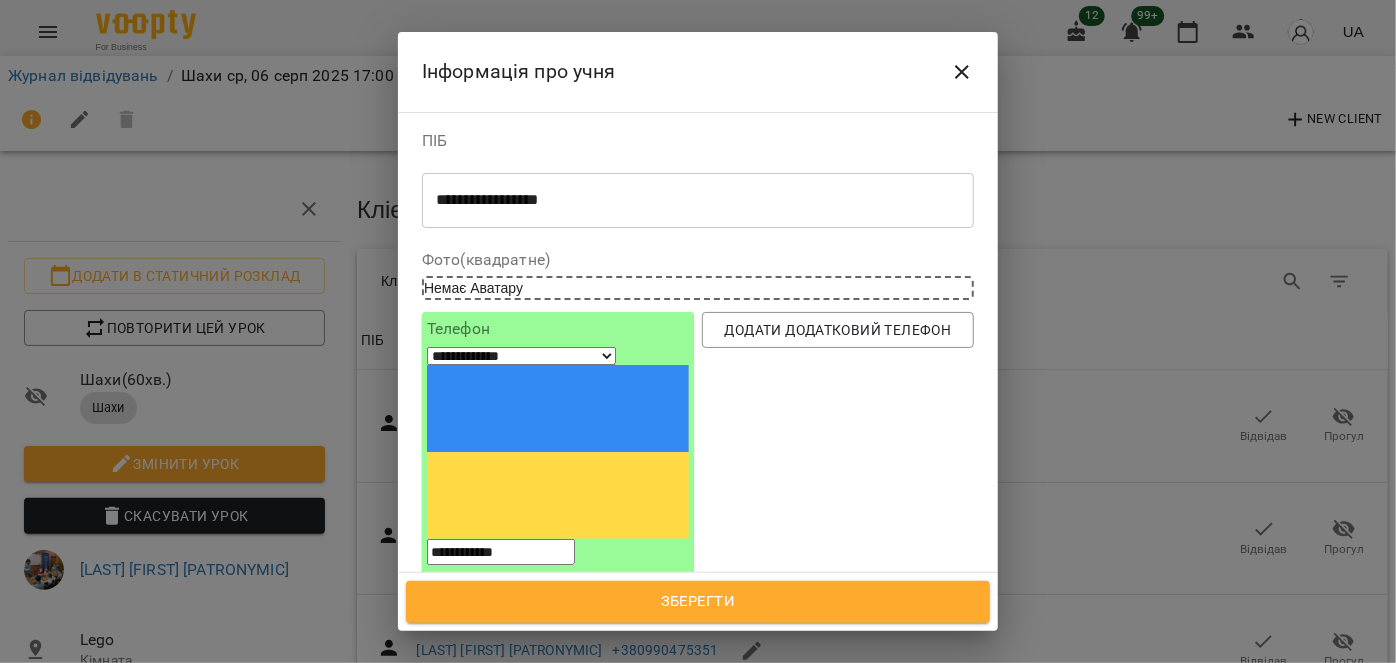 type on "**********" 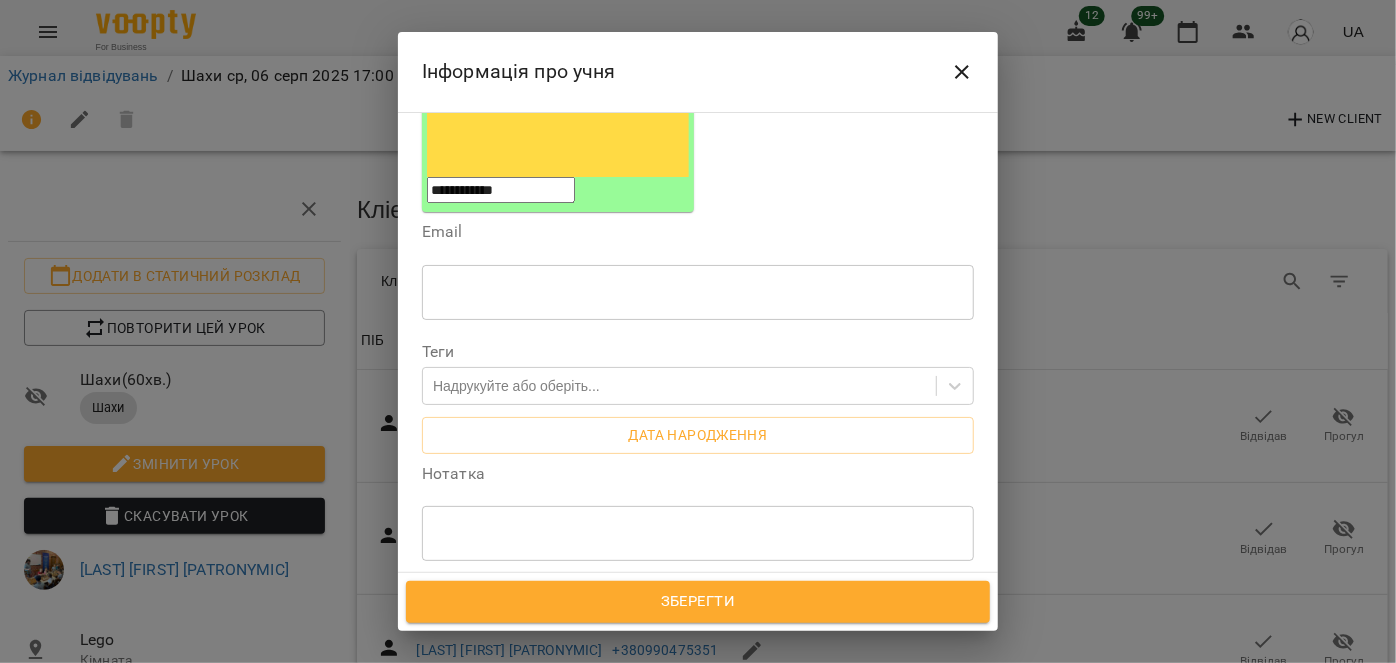 scroll, scrollTop: 363, scrollLeft: 0, axis: vertical 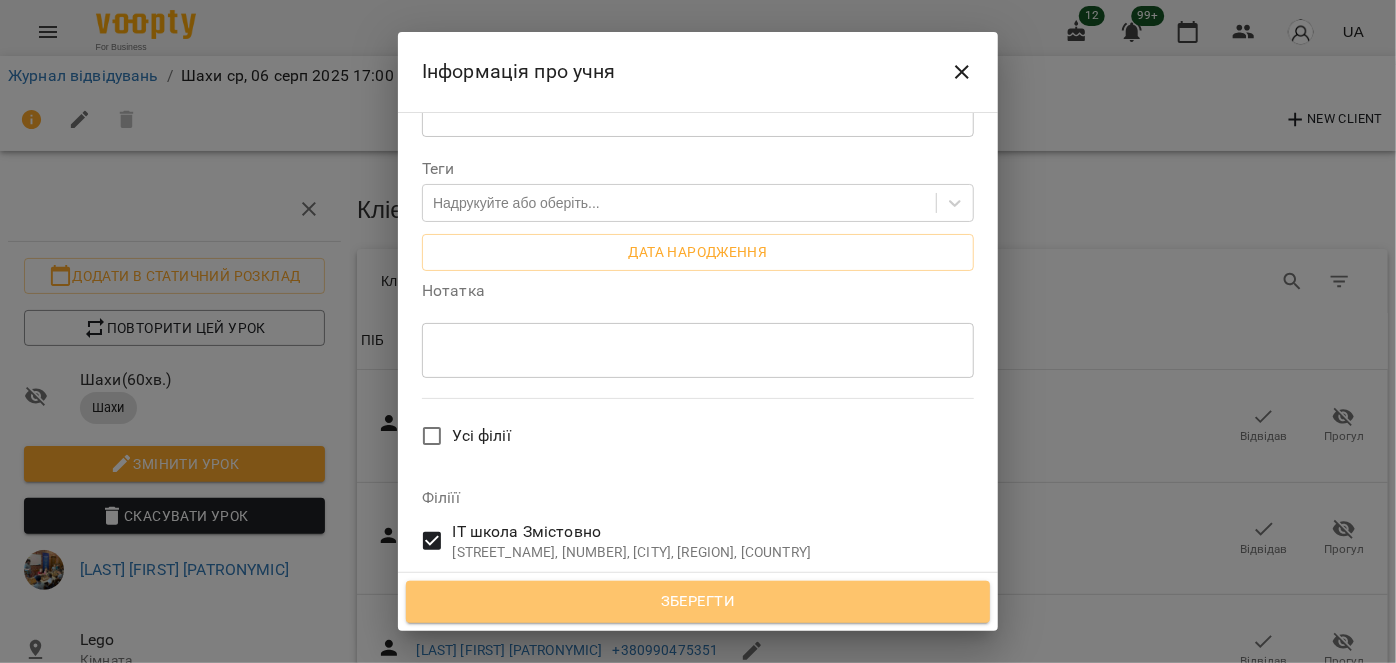 click on "Зберегти" at bounding box center (698, 602) 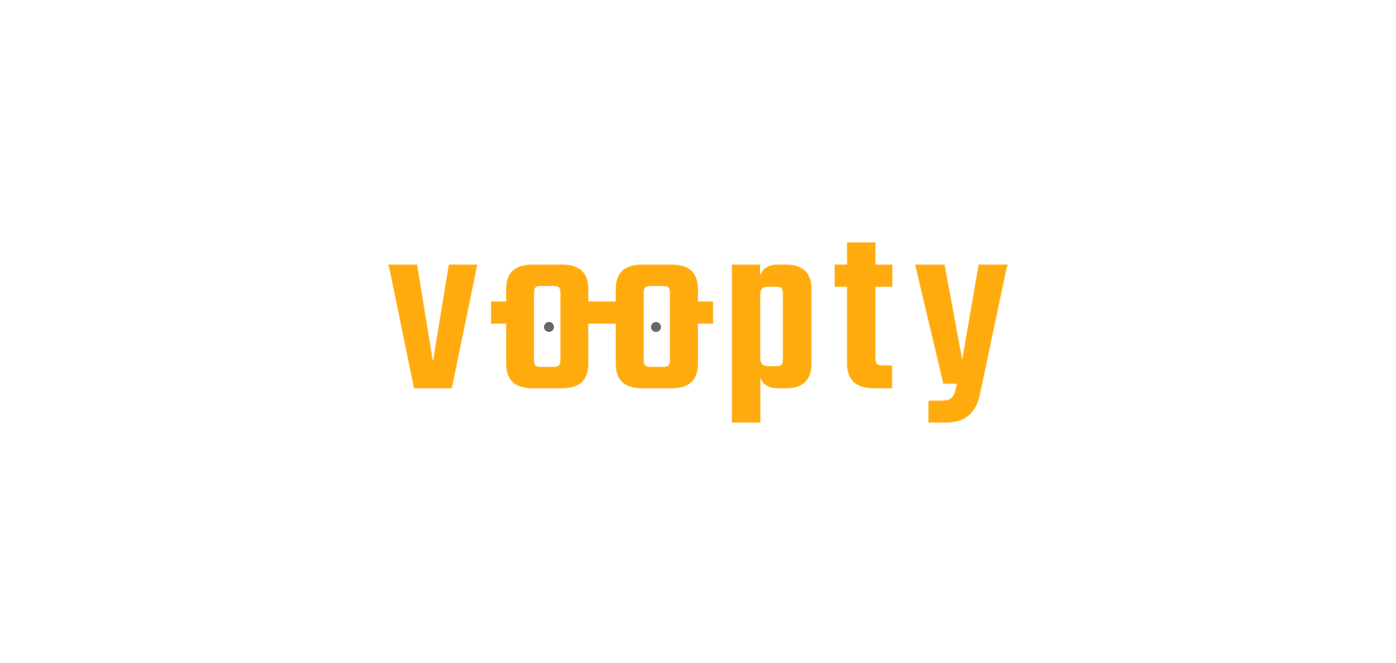 scroll, scrollTop: 0, scrollLeft: 0, axis: both 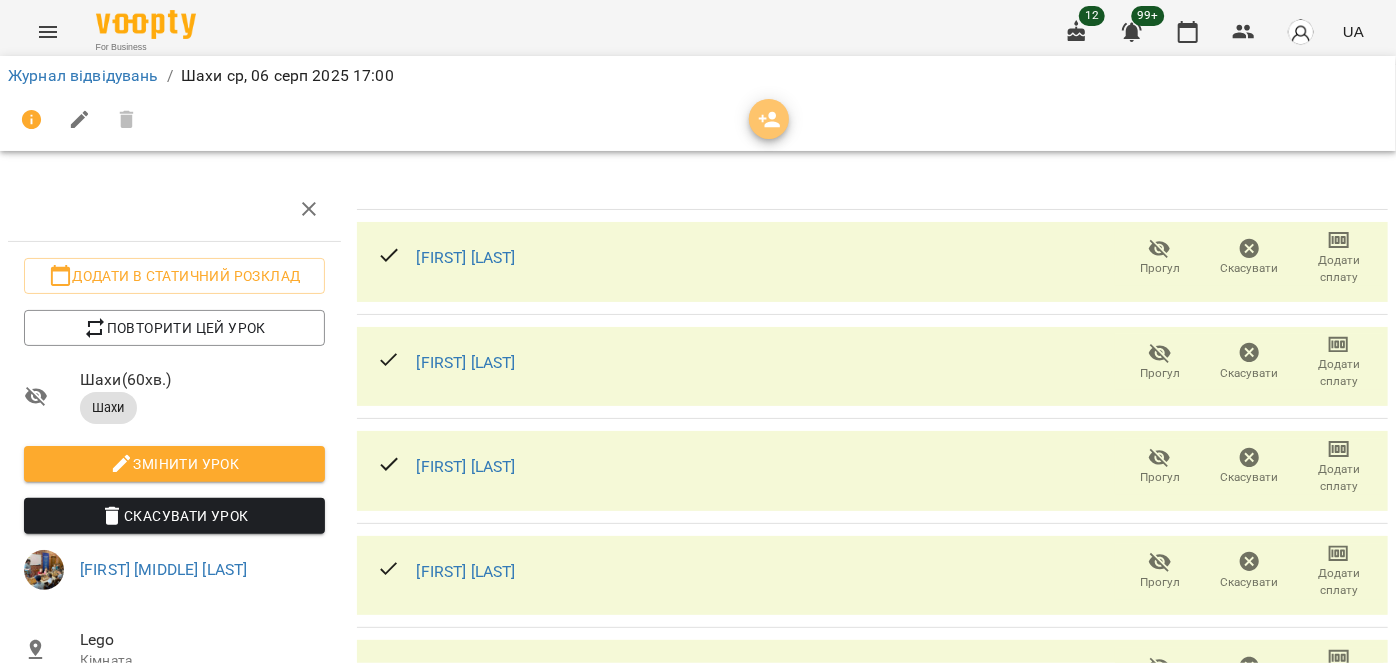 click at bounding box center (769, 120) 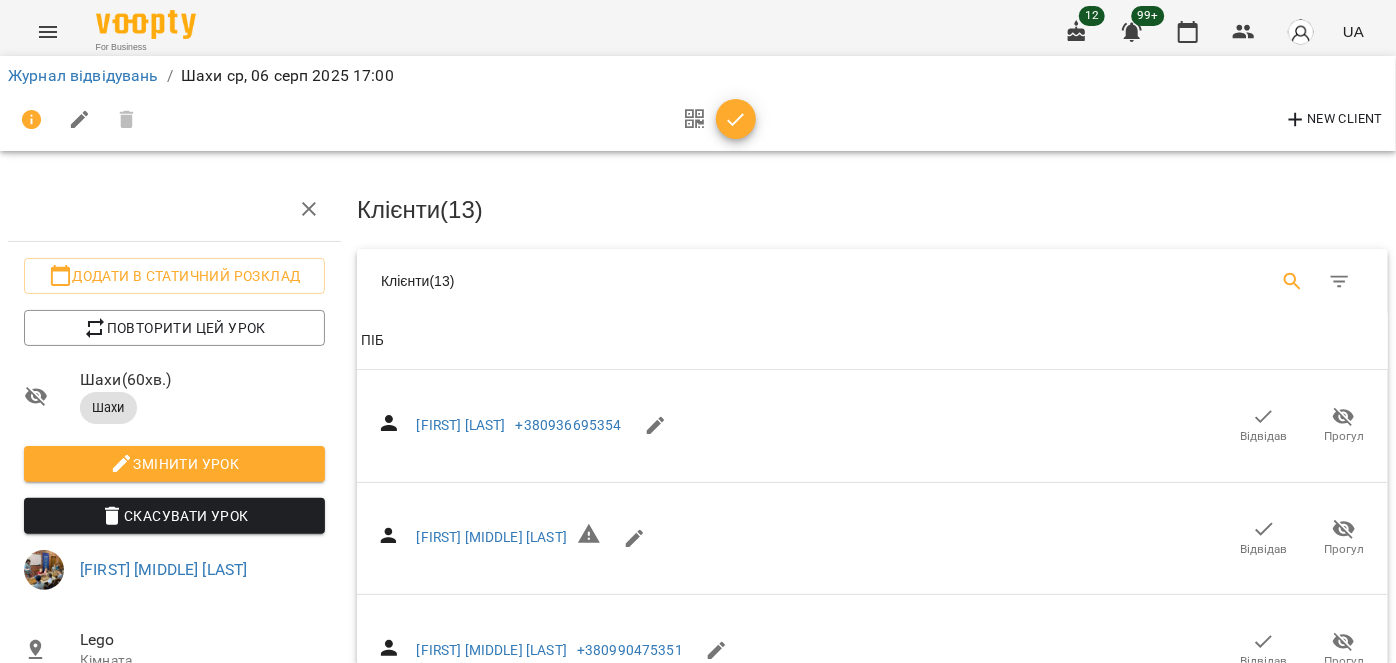 click 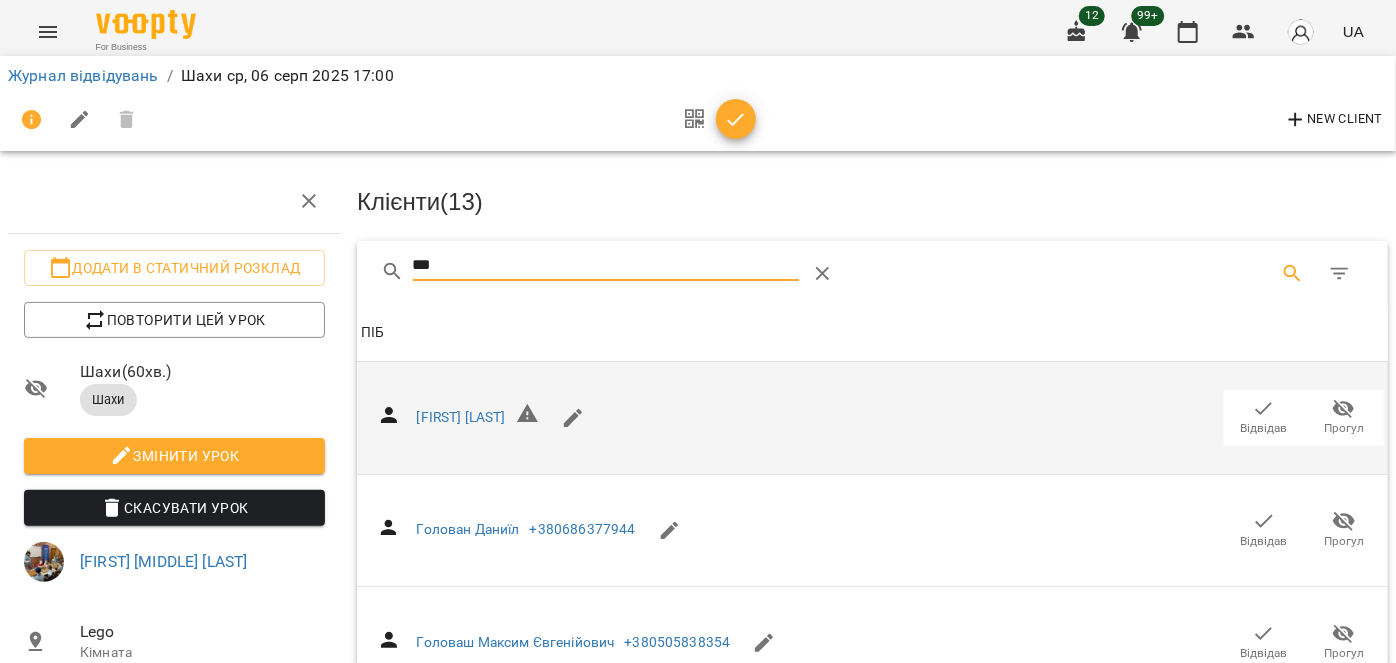 scroll, scrollTop: 454, scrollLeft: 0, axis: vertical 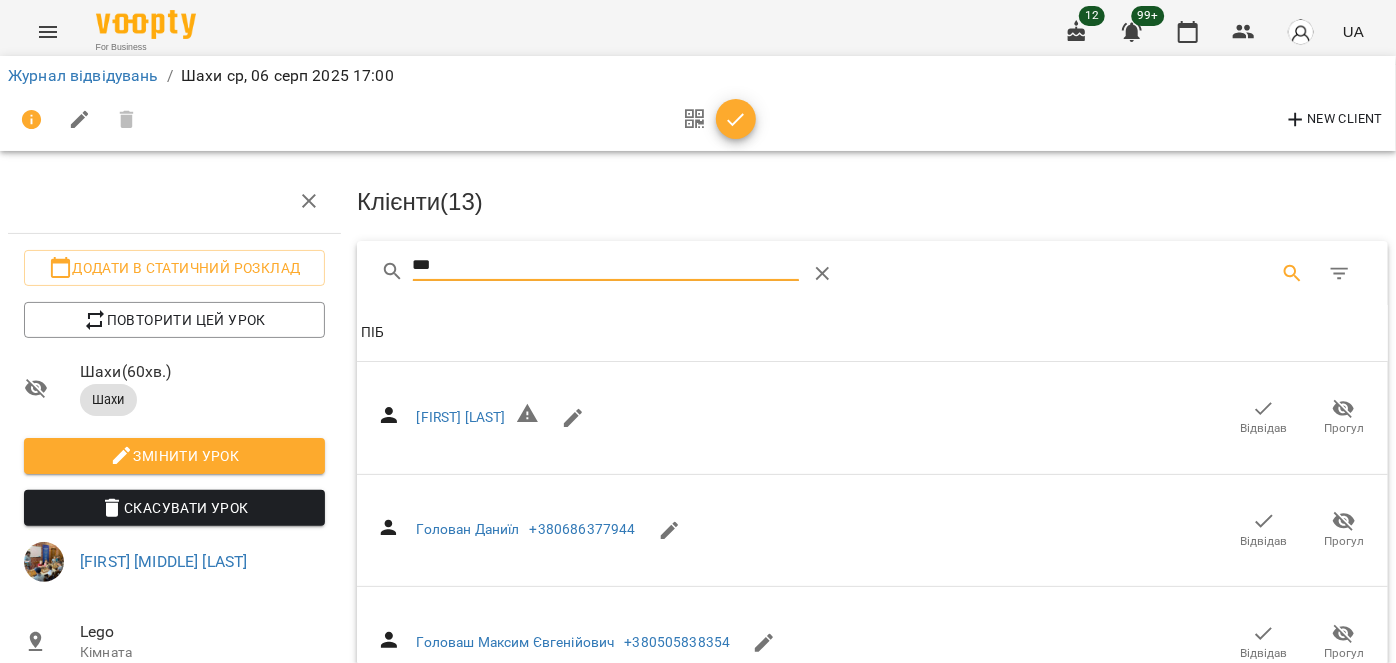 type on "***" 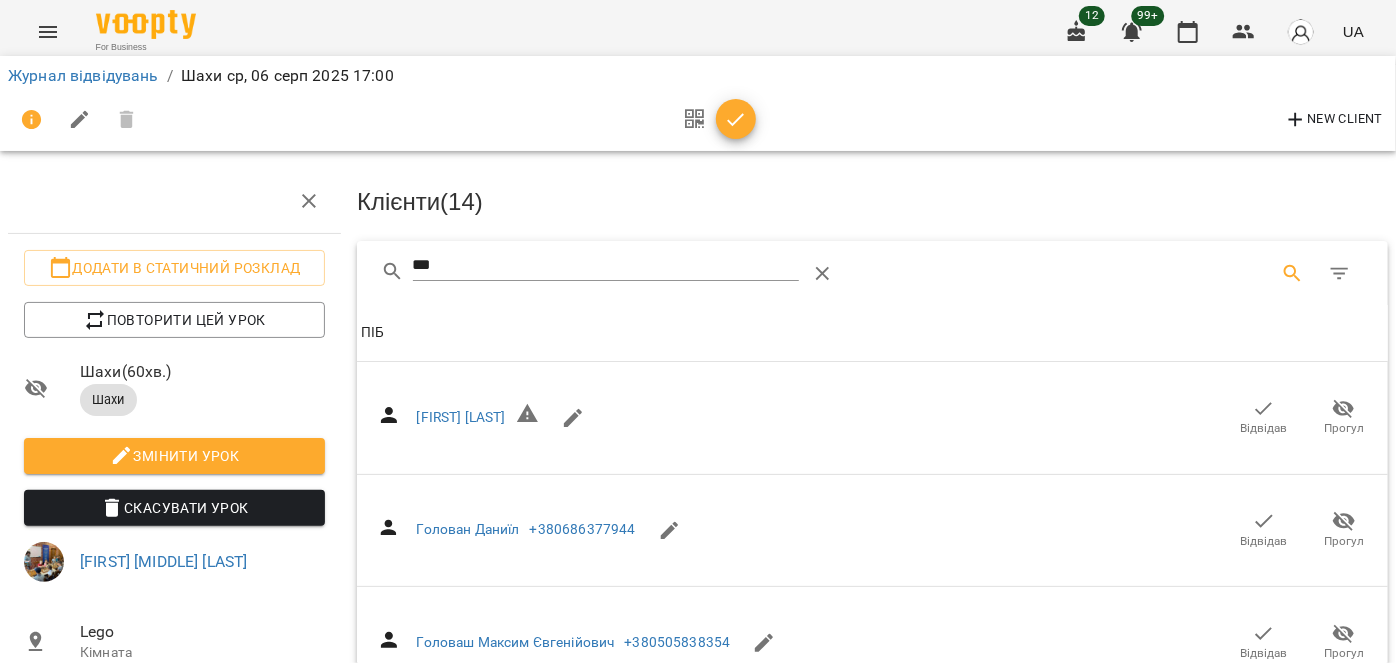 click 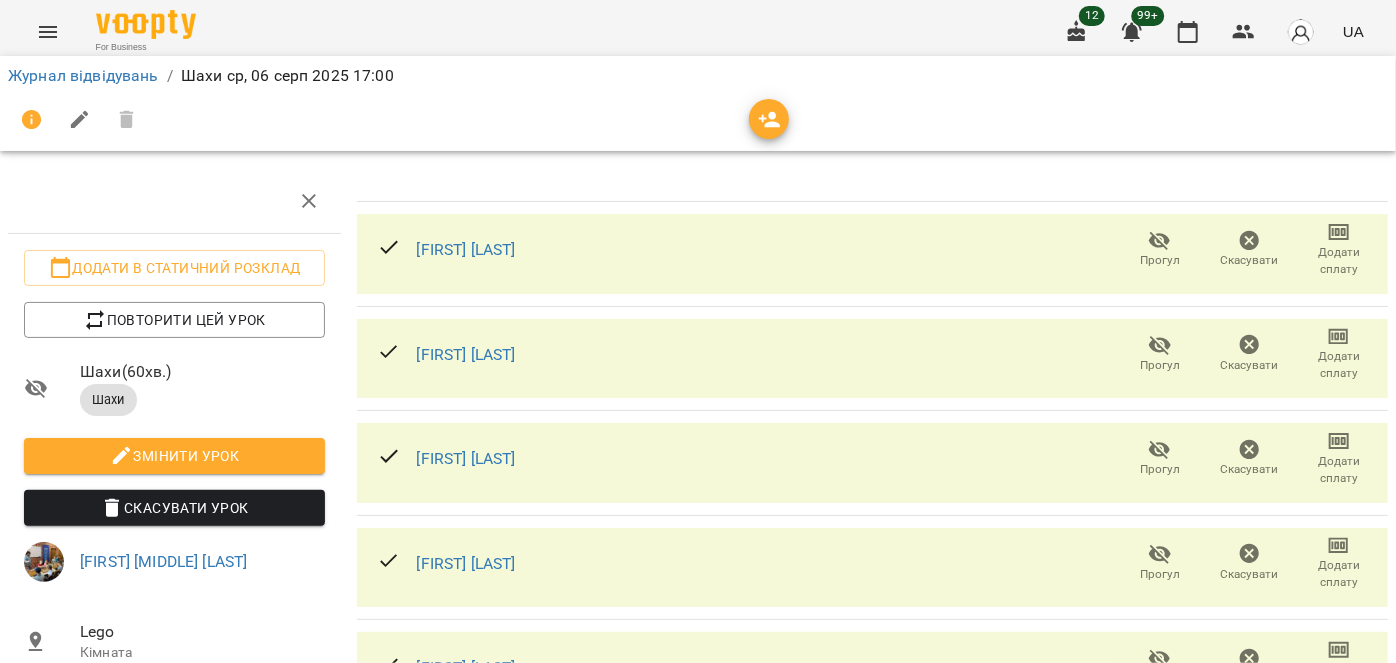 scroll, scrollTop: 0, scrollLeft: 0, axis: both 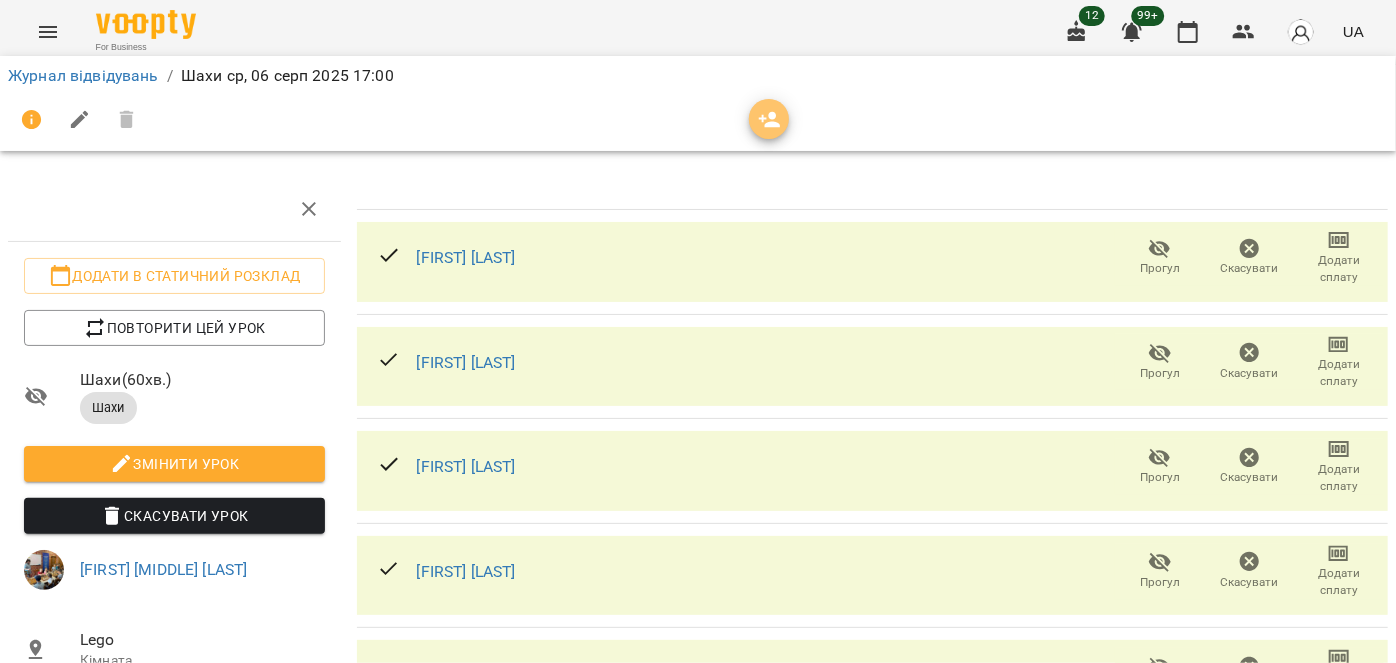 click 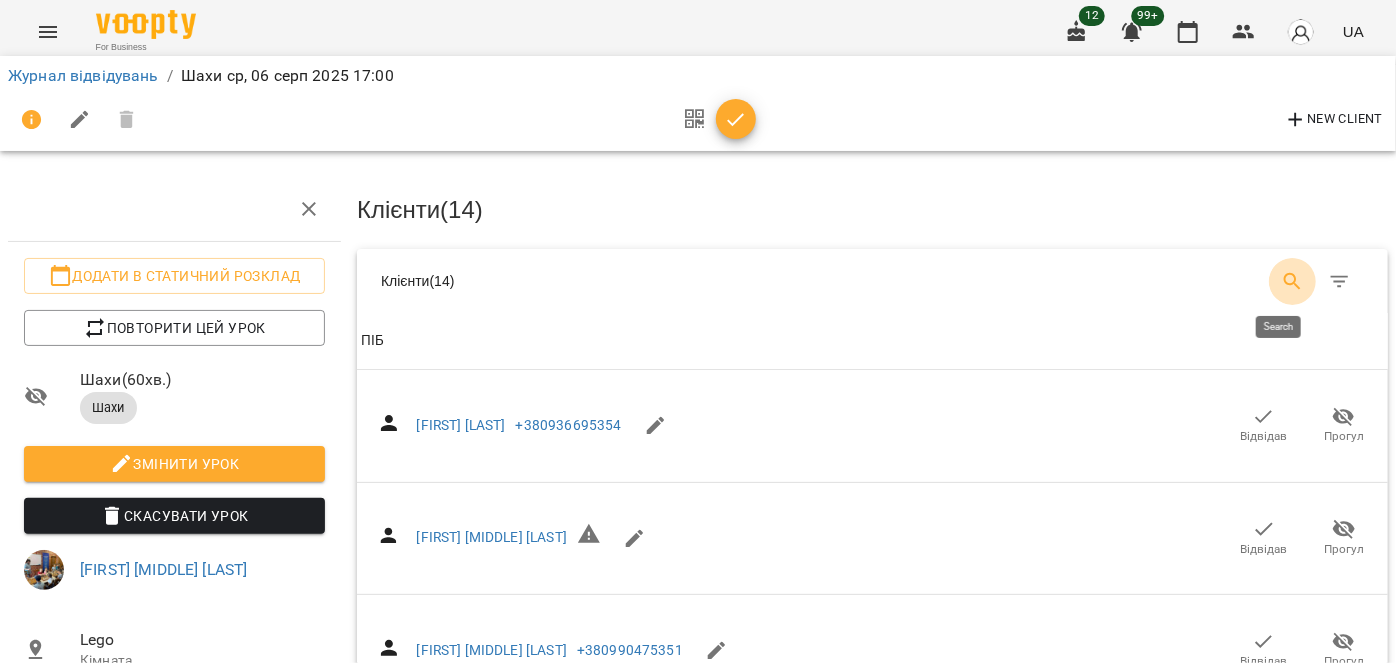 click 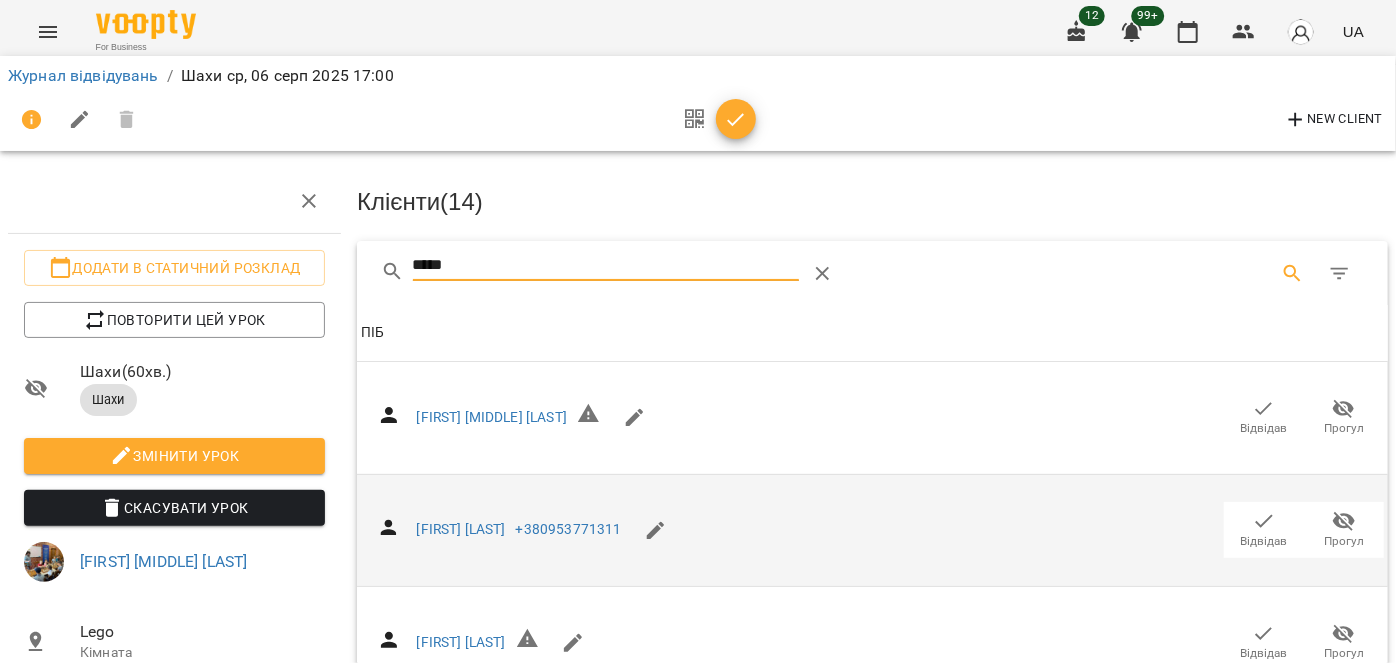 scroll, scrollTop: 90, scrollLeft: 0, axis: vertical 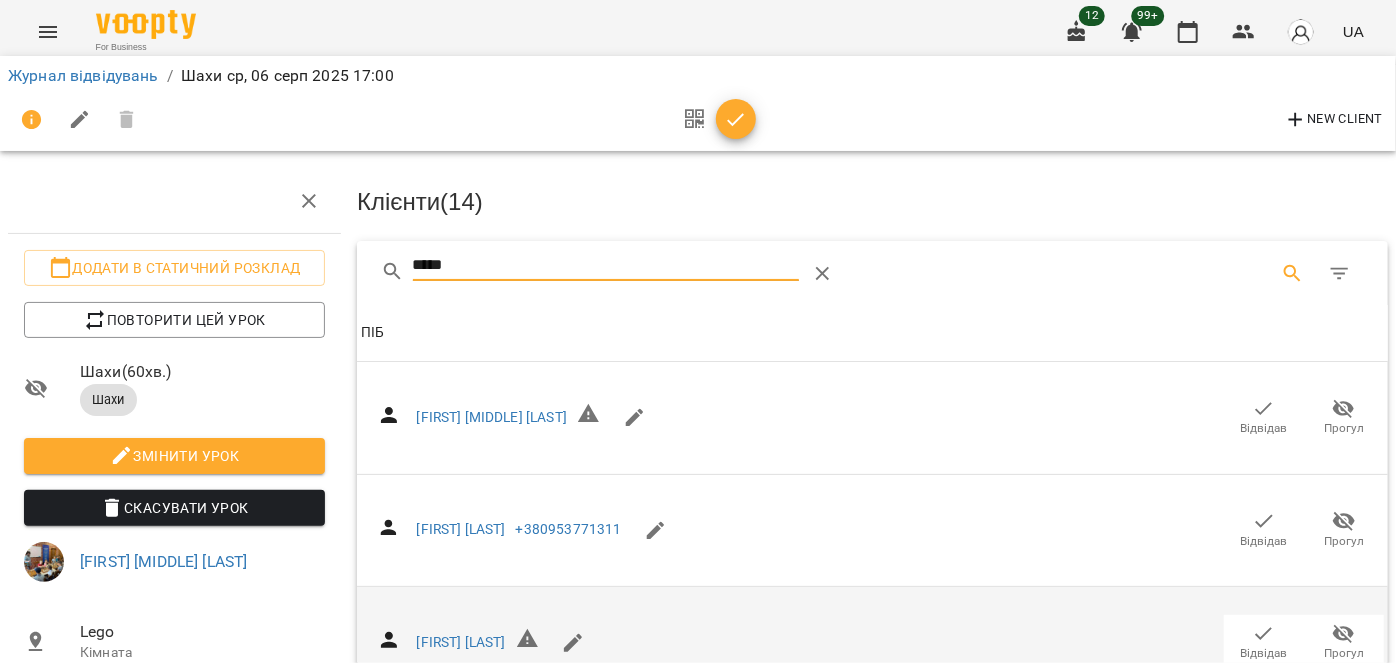 type on "*****" 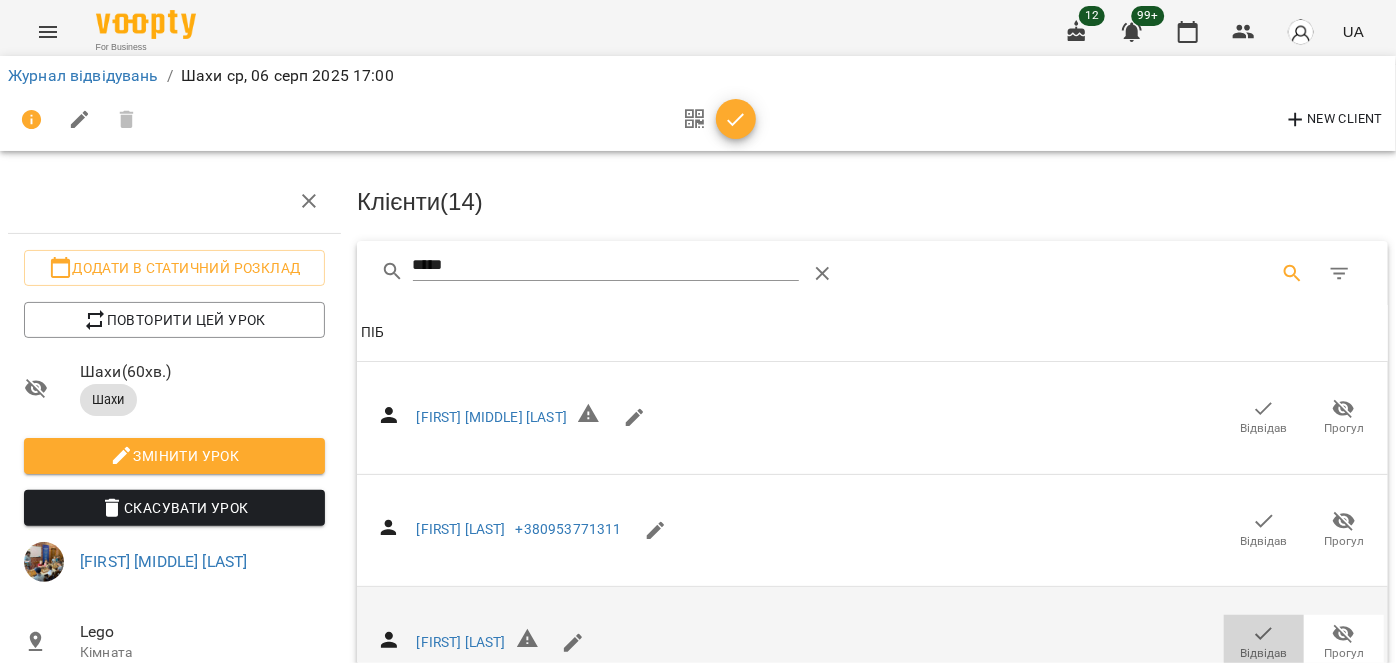 click on "Відвідав" at bounding box center (1264, 642) 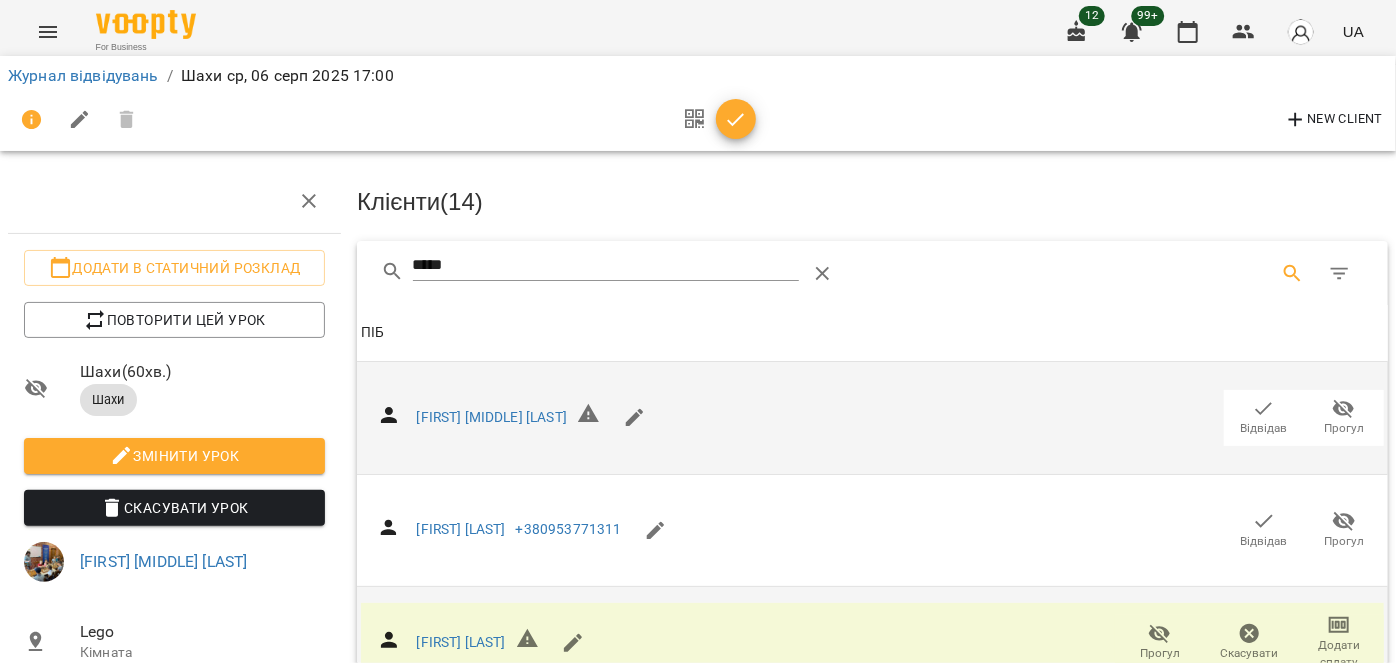 scroll, scrollTop: 0, scrollLeft: 0, axis: both 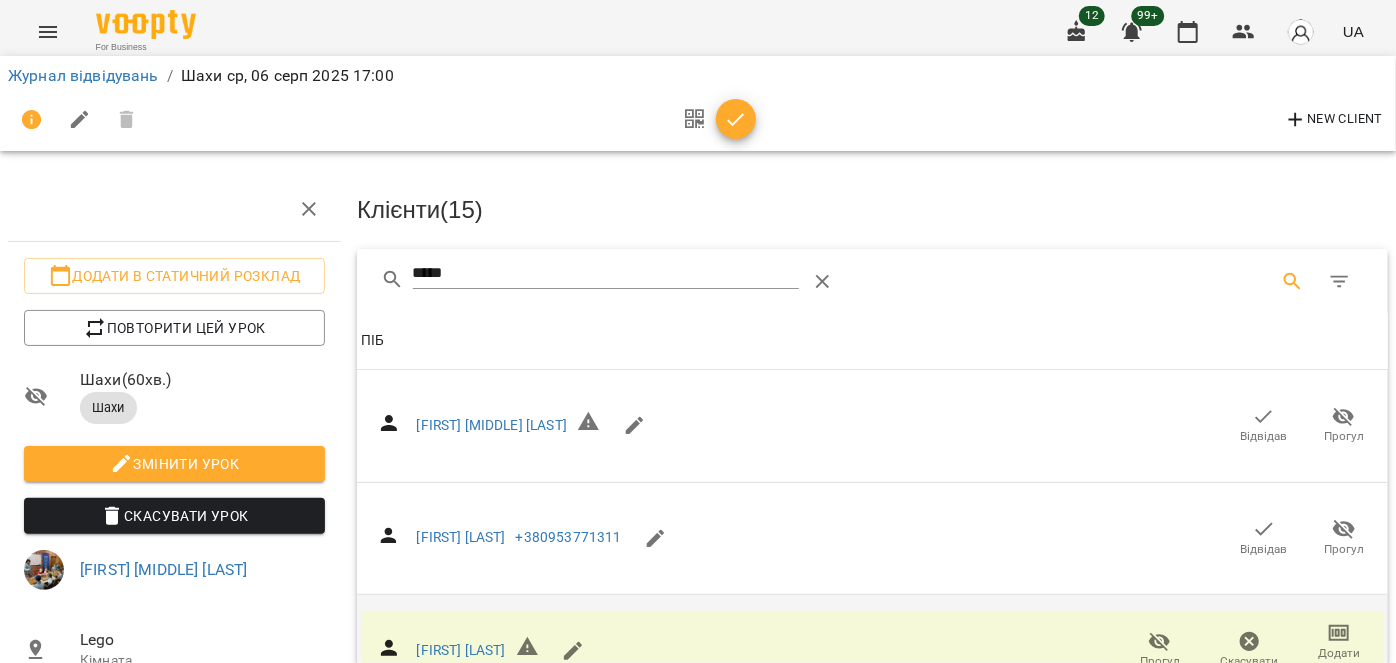 click 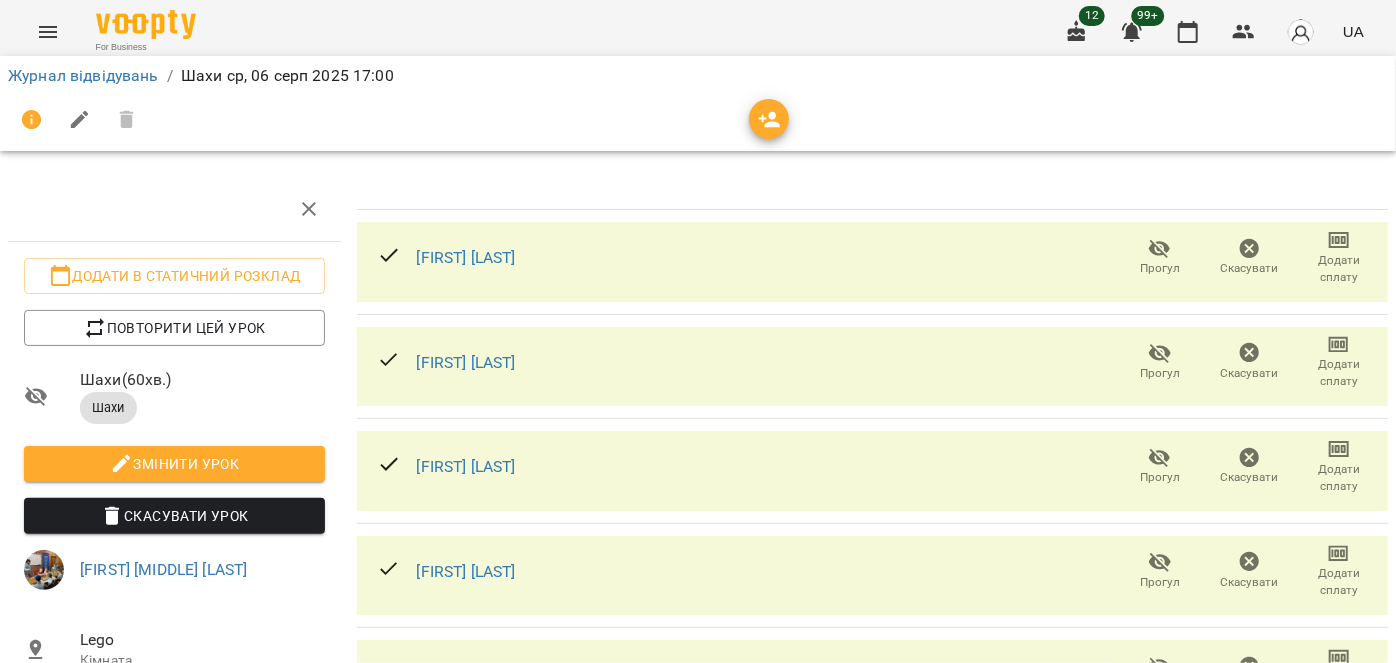 click at bounding box center (769, 120) 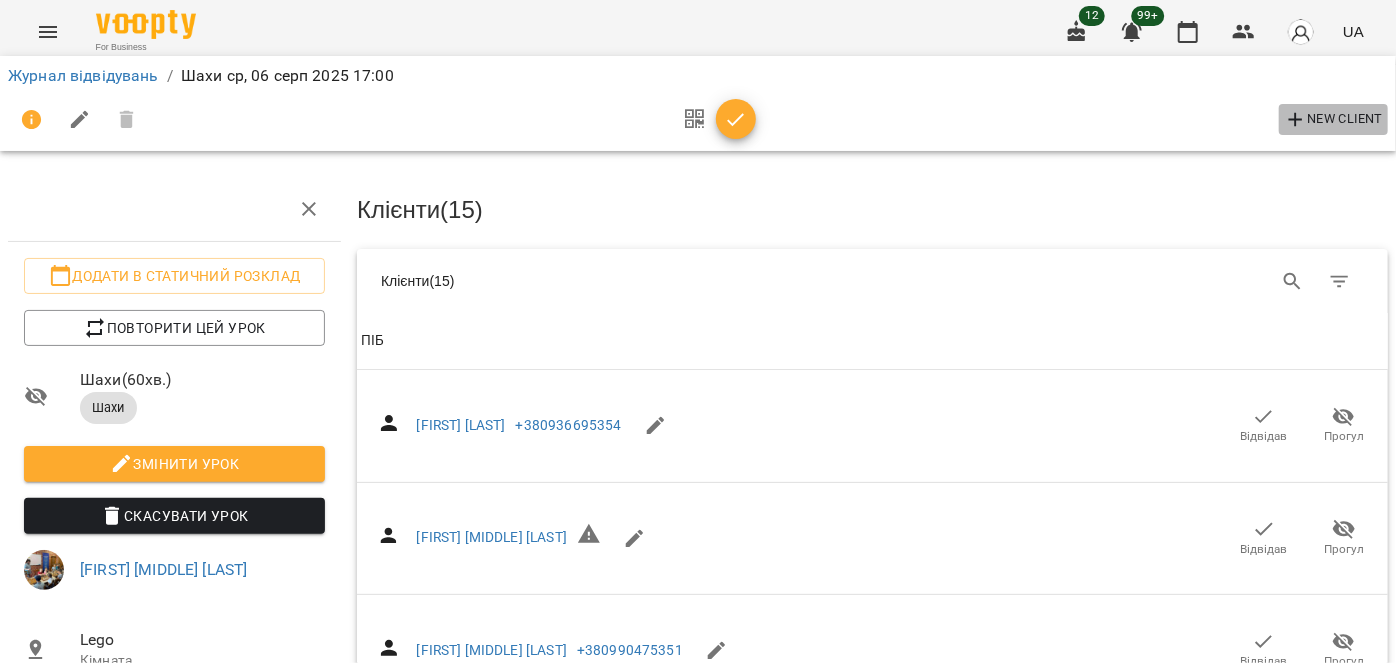 click on "New Client" at bounding box center [1333, 120] 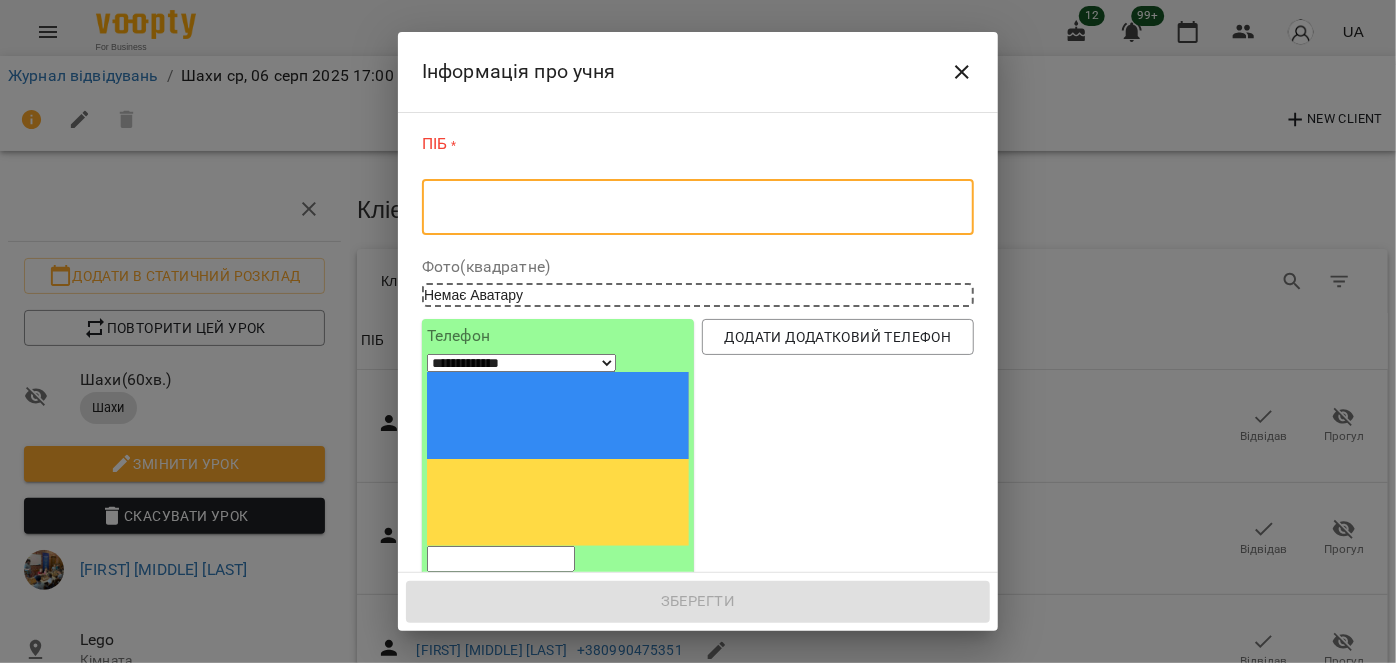 click at bounding box center (698, 207) 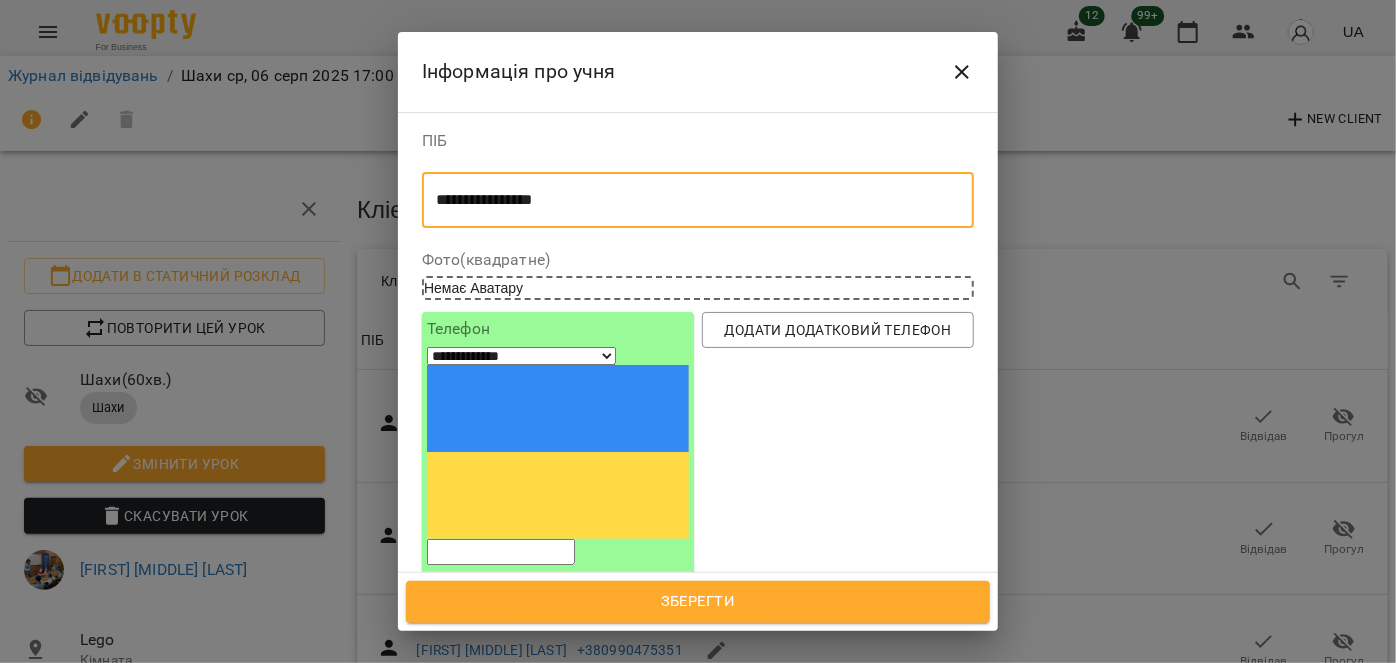 type on "**********" 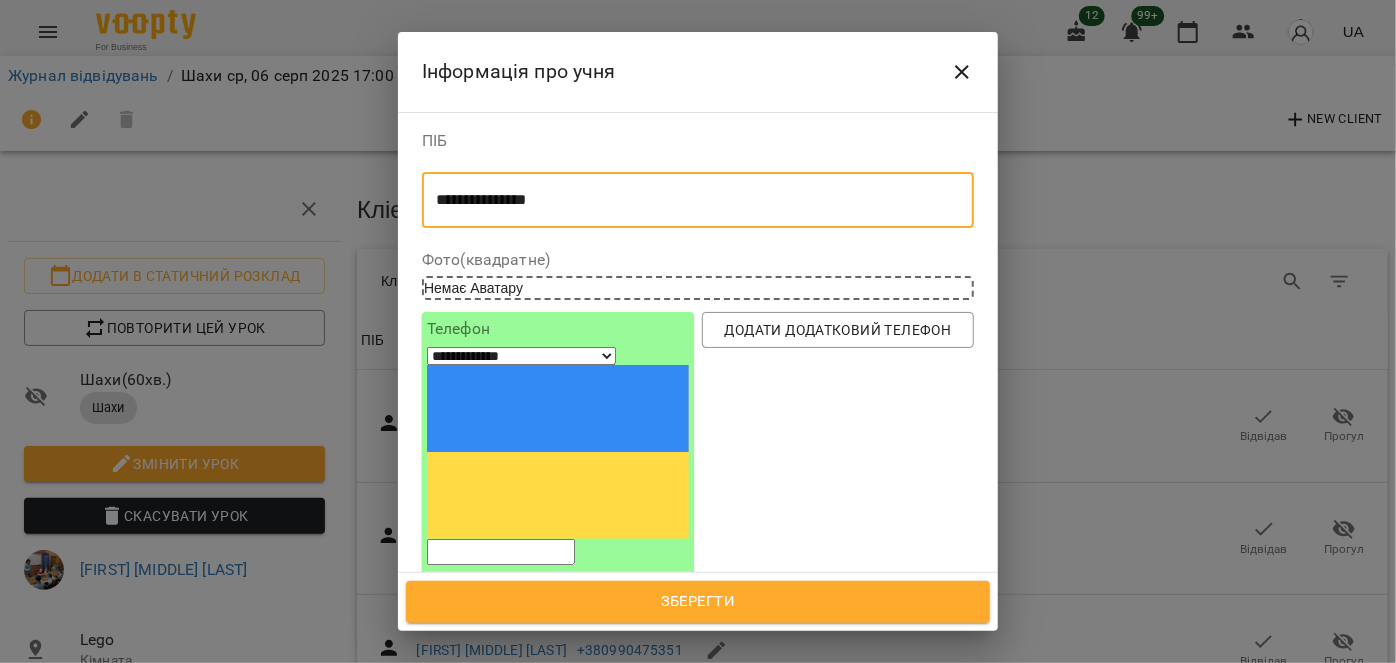 click at bounding box center [501, 552] 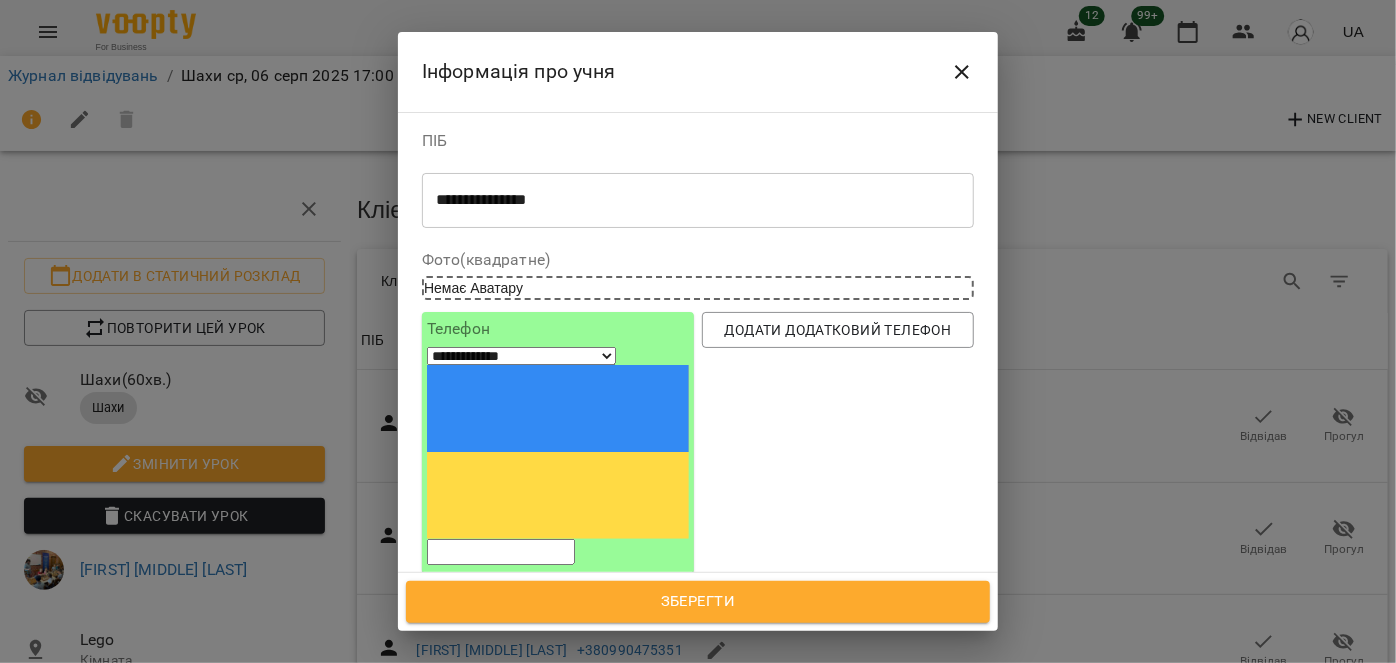paste on "**********" 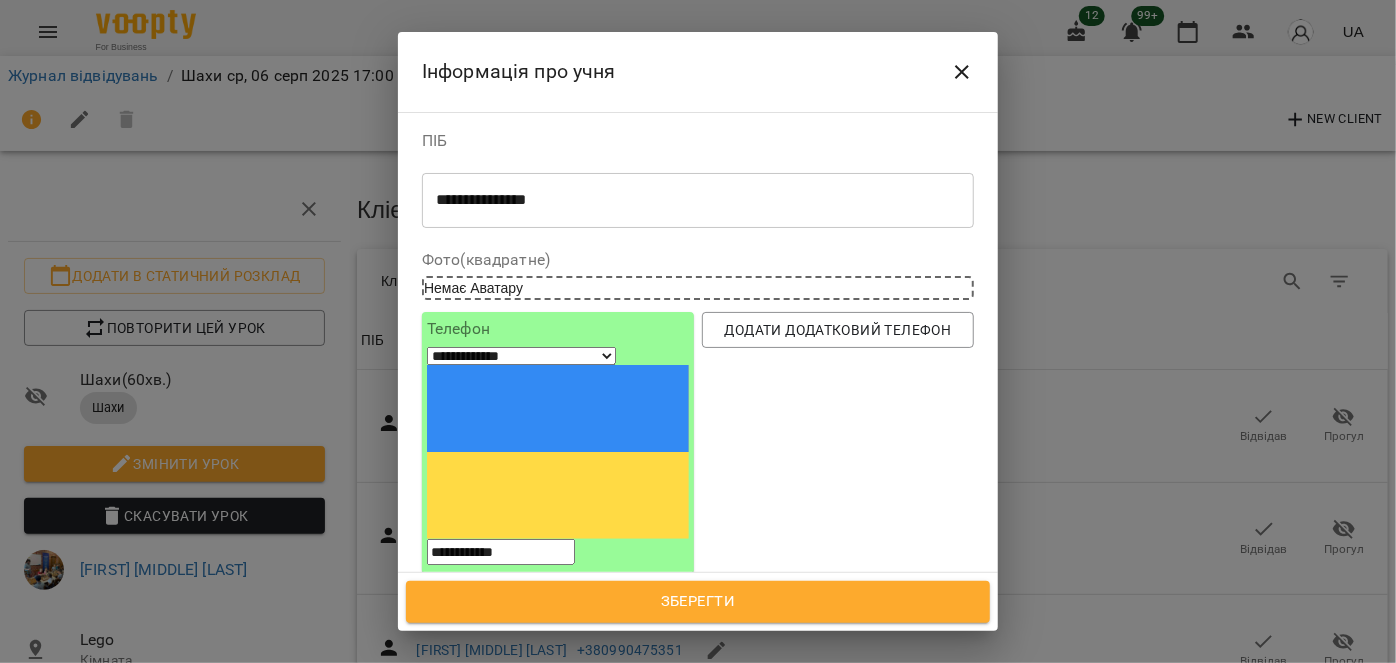 type on "**********" 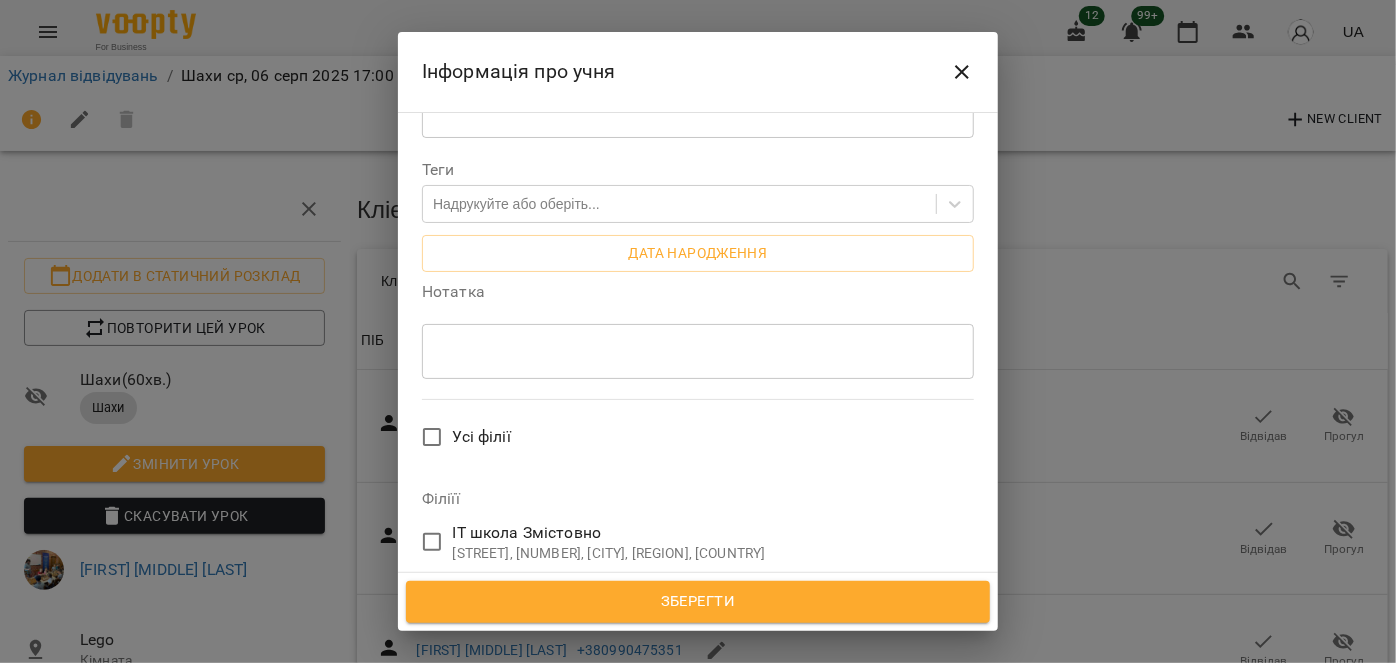 scroll, scrollTop: 545, scrollLeft: 0, axis: vertical 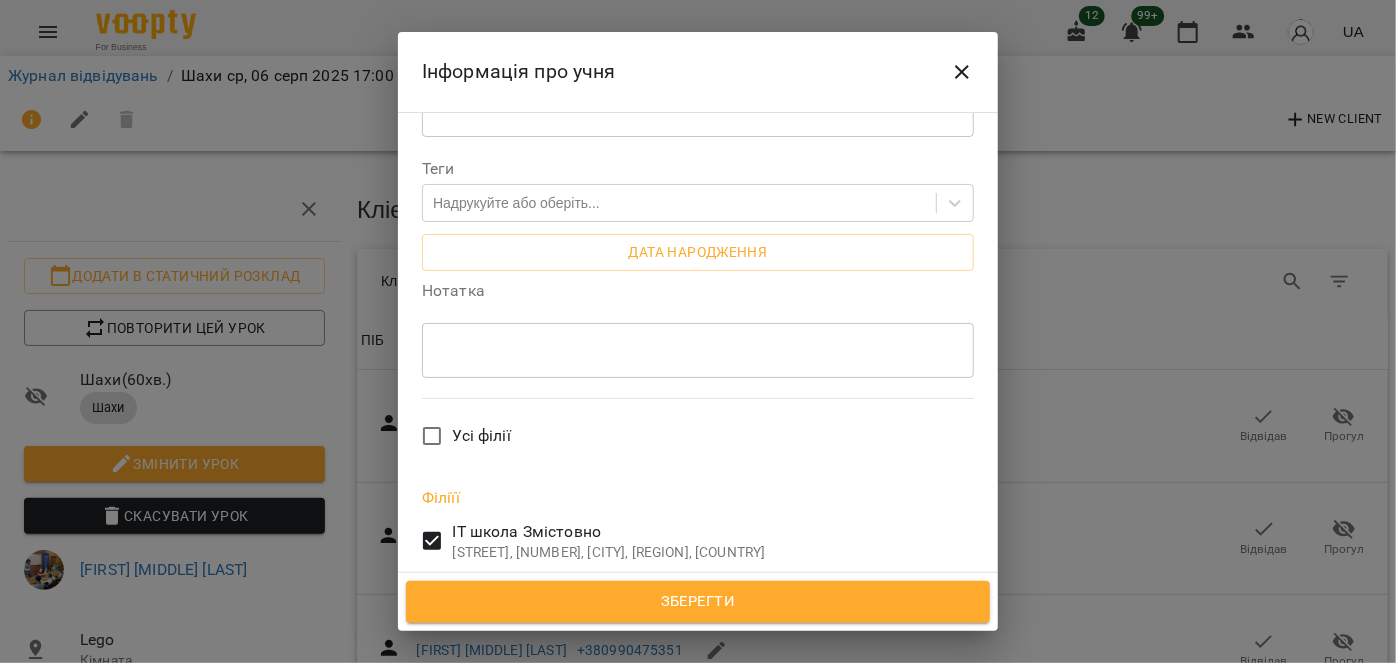 click on "Зберегти" at bounding box center (698, 602) 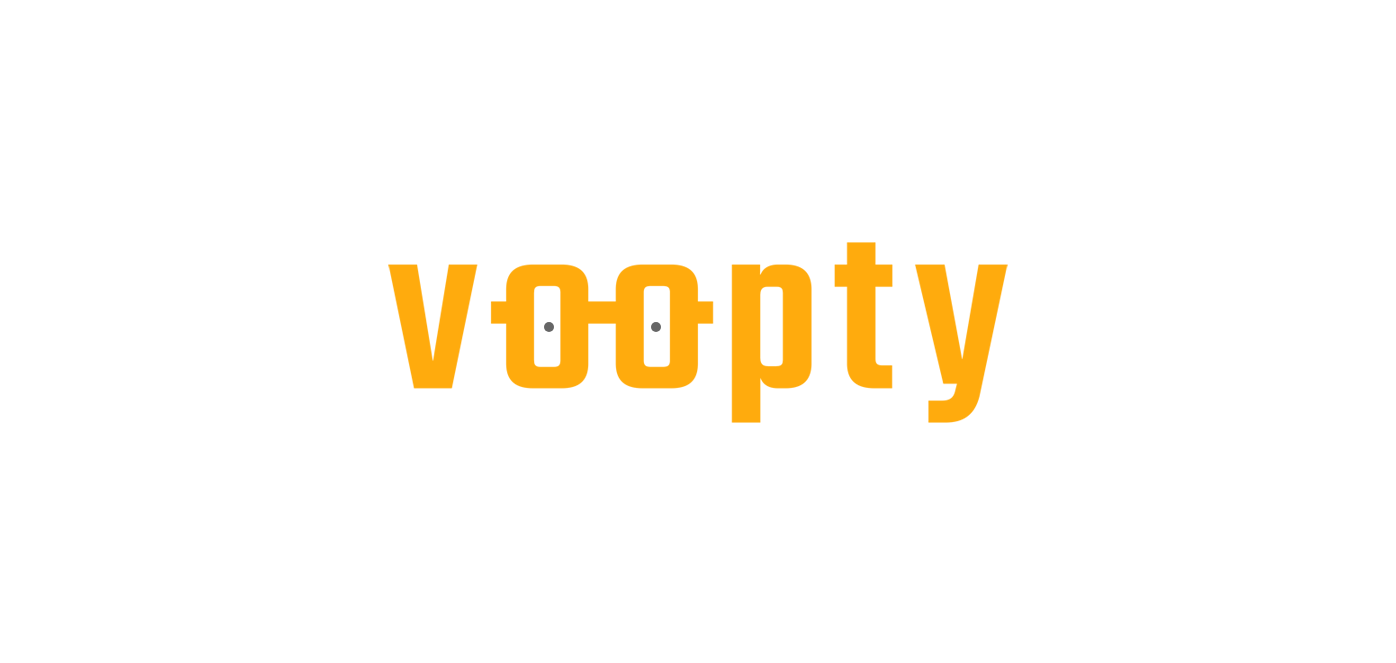 scroll, scrollTop: 0, scrollLeft: 0, axis: both 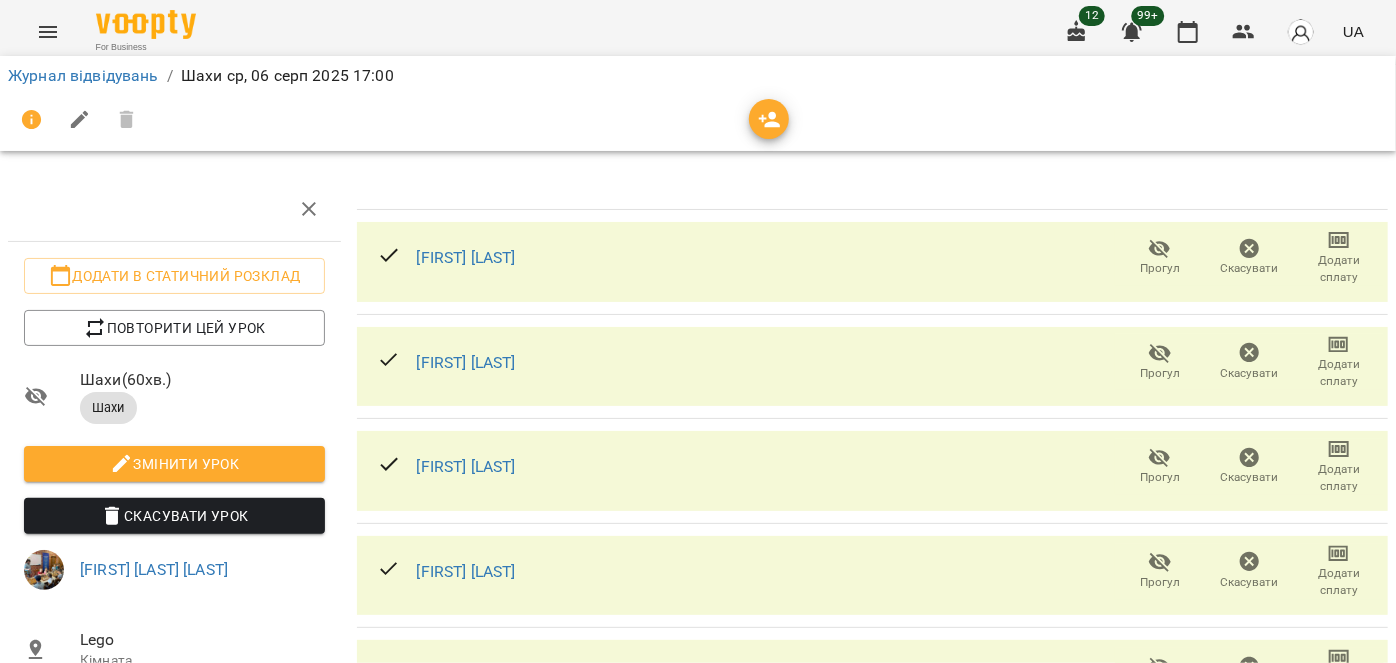 click 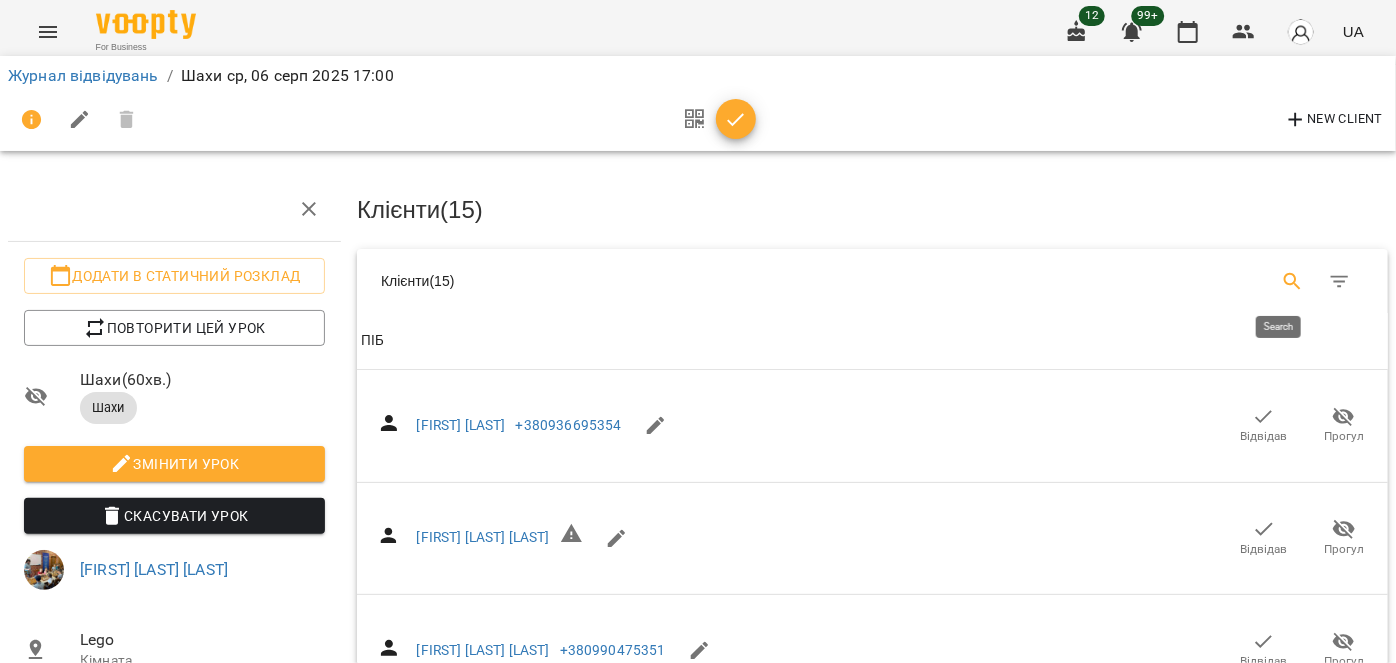 click 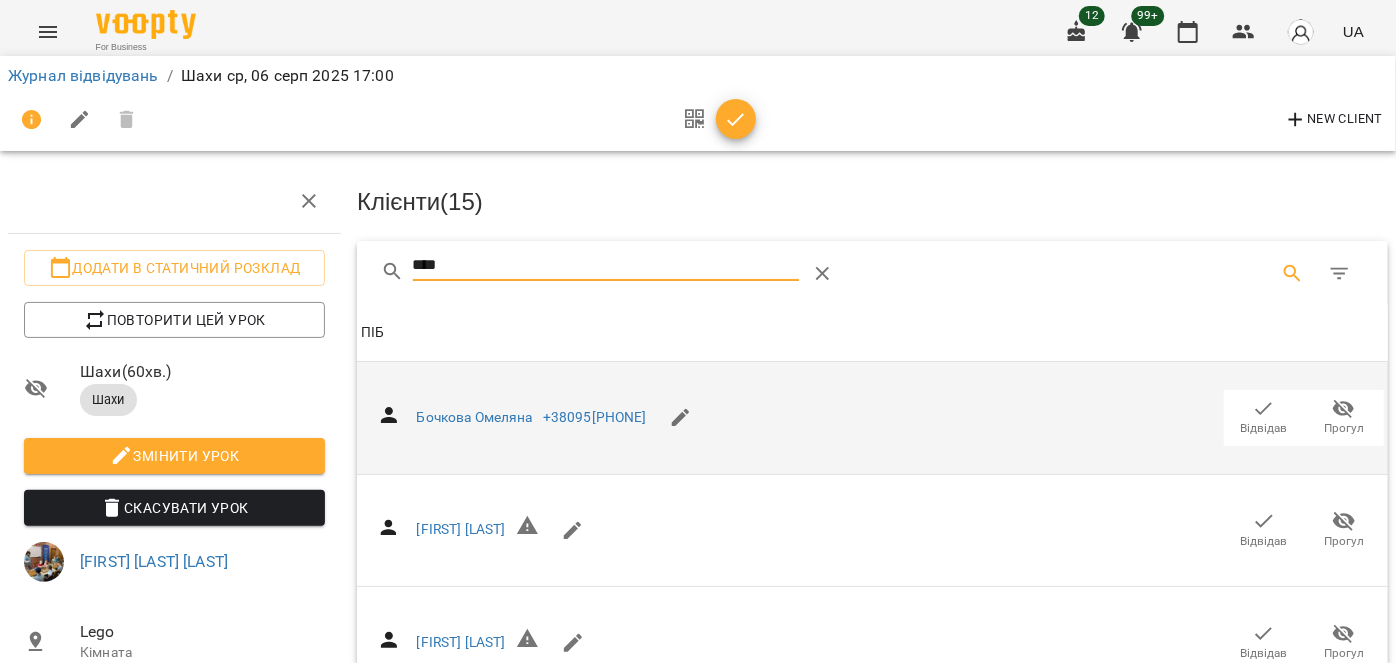 scroll, scrollTop: 571, scrollLeft: 0, axis: vertical 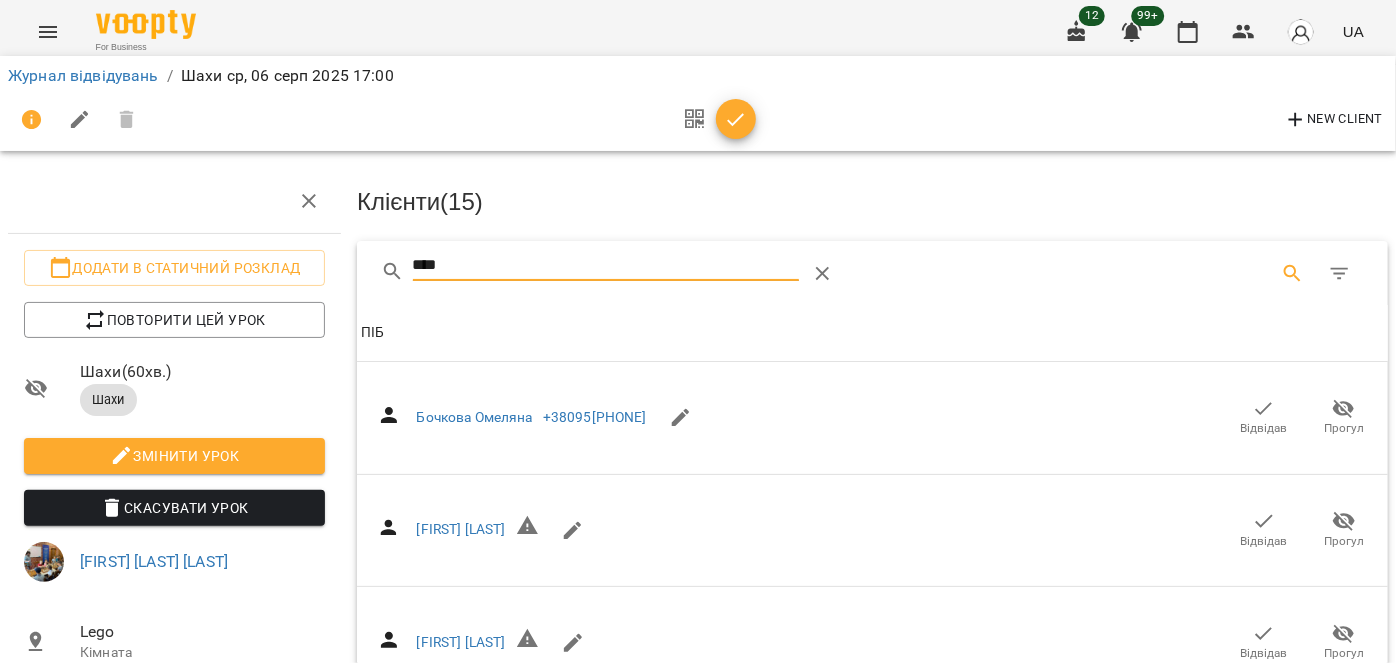 type on "****" 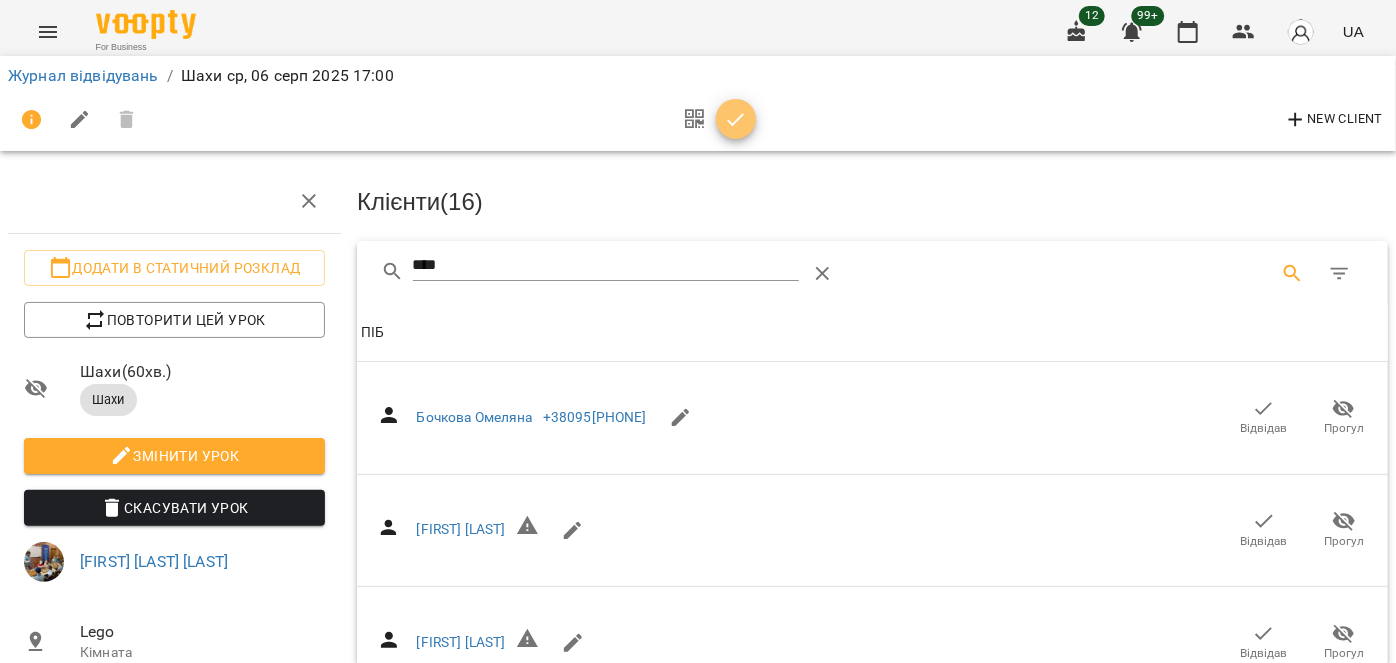 click 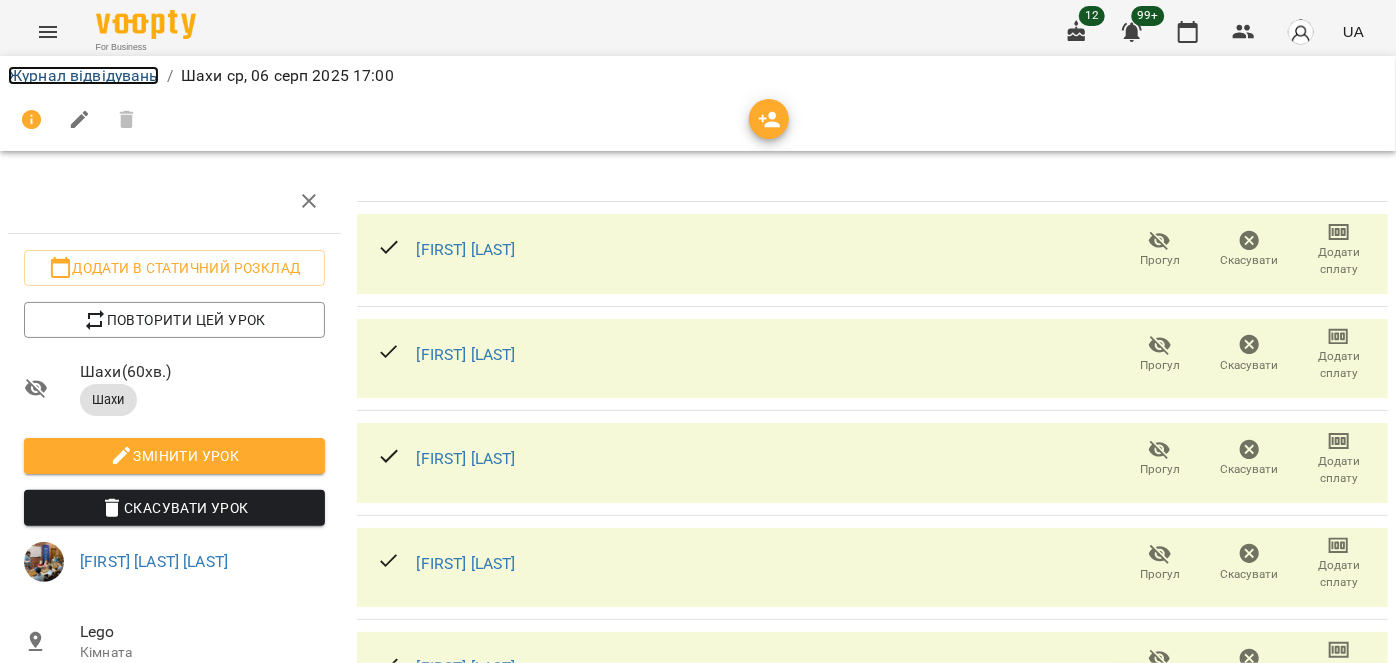 click on "Журнал відвідувань" at bounding box center [83, 75] 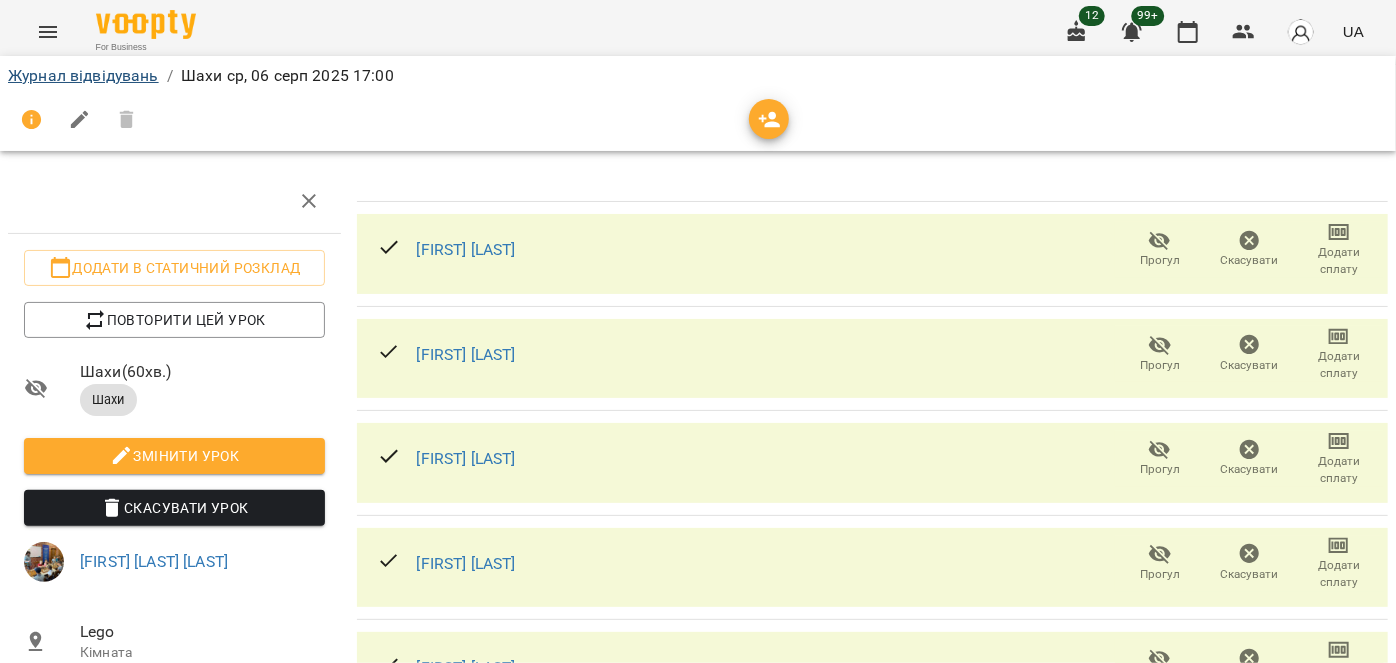 scroll, scrollTop: 0, scrollLeft: 0, axis: both 